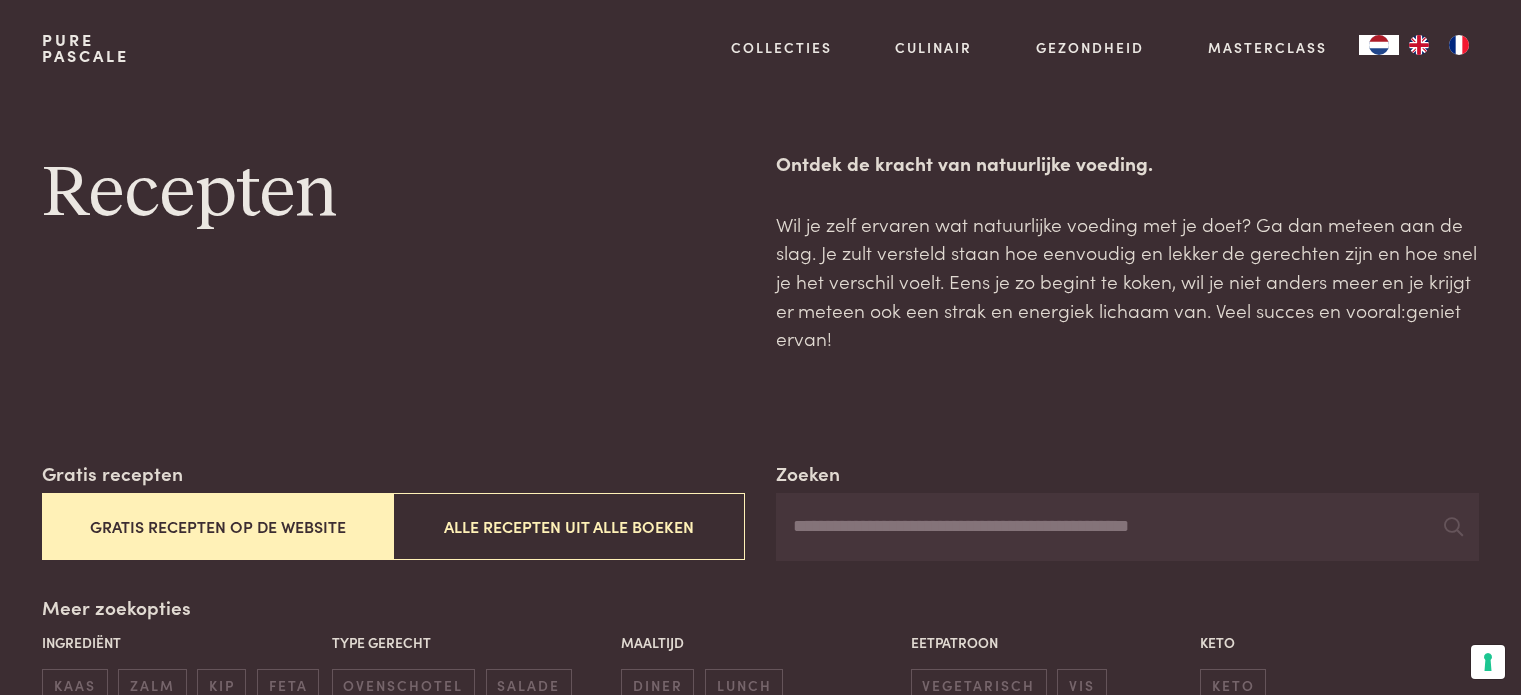scroll, scrollTop: 0, scrollLeft: 0, axis: both 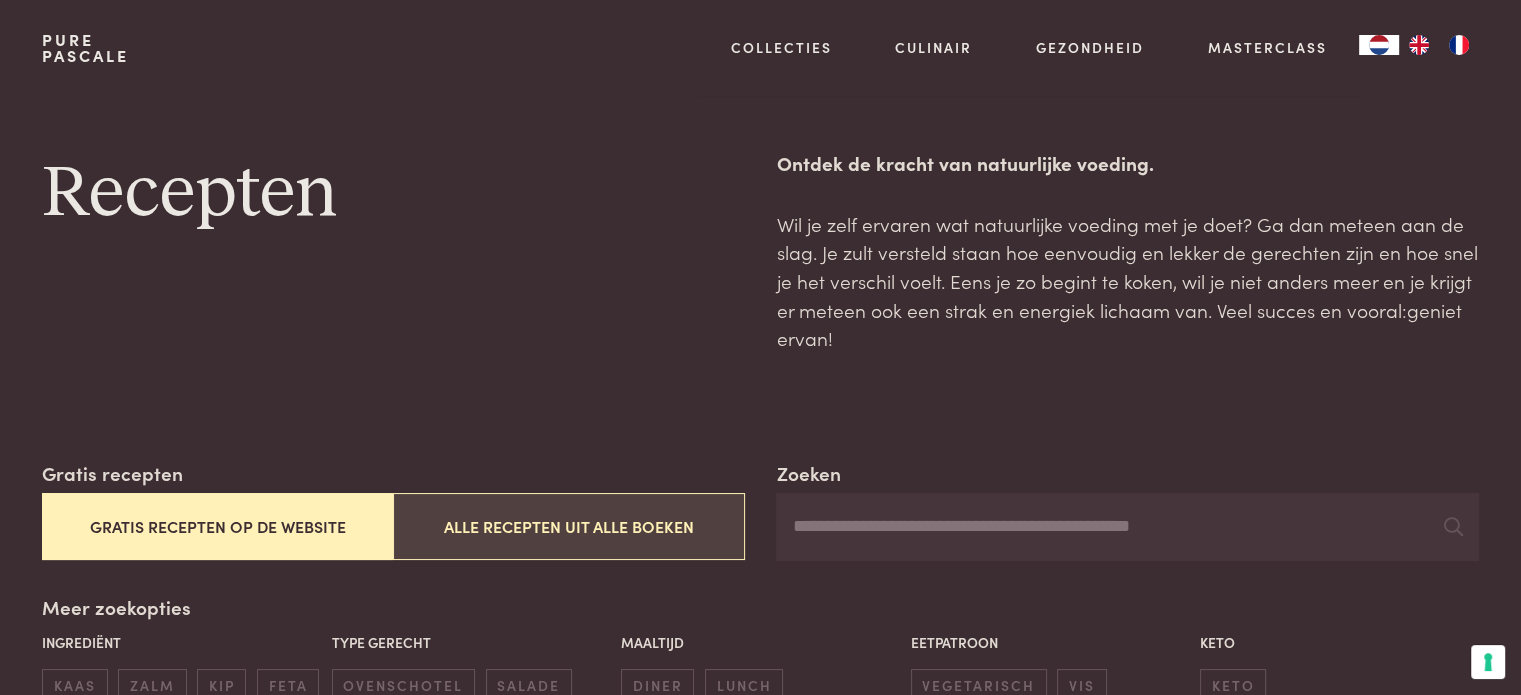 click on "Alle recepten uit alle boeken" at bounding box center (568, 526) 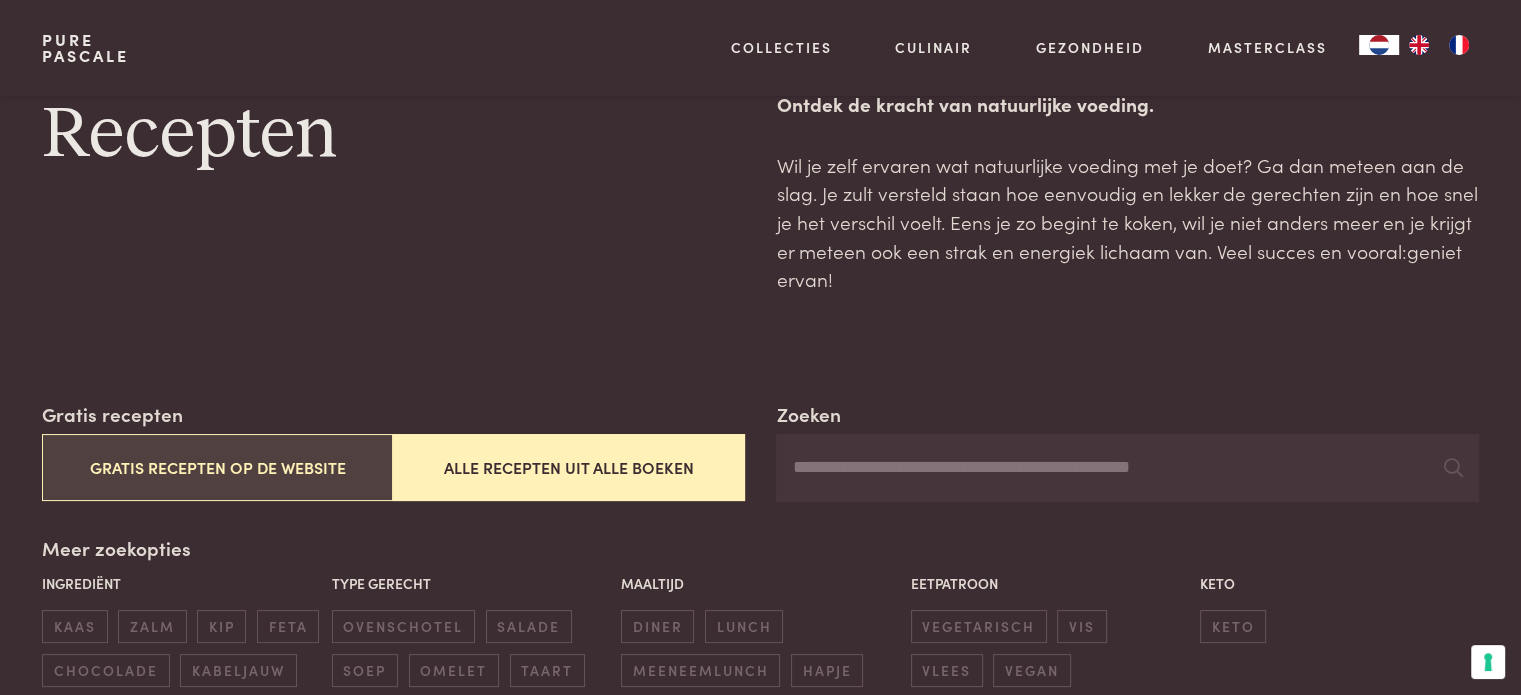 click on "Gratis recepten op de website" at bounding box center (217, 467) 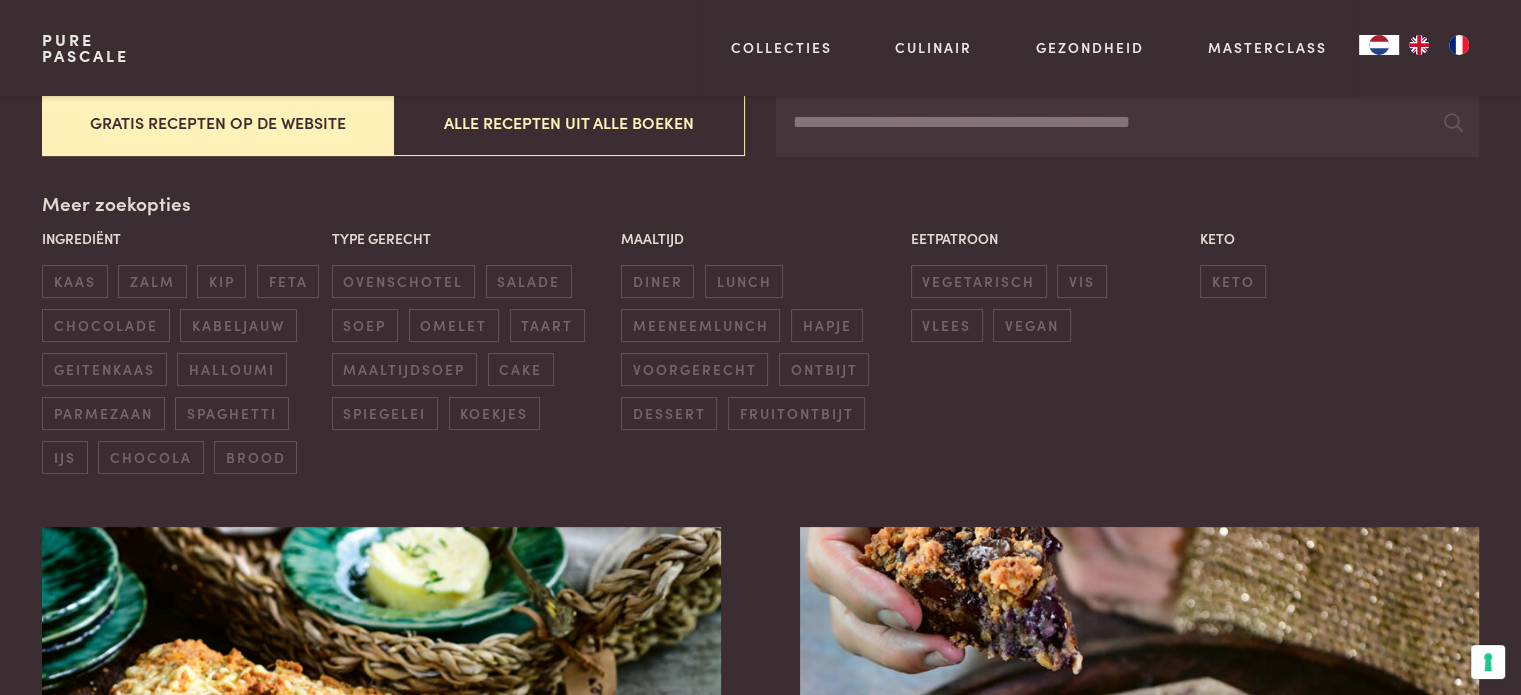scroll, scrollTop: 459, scrollLeft: 0, axis: vertical 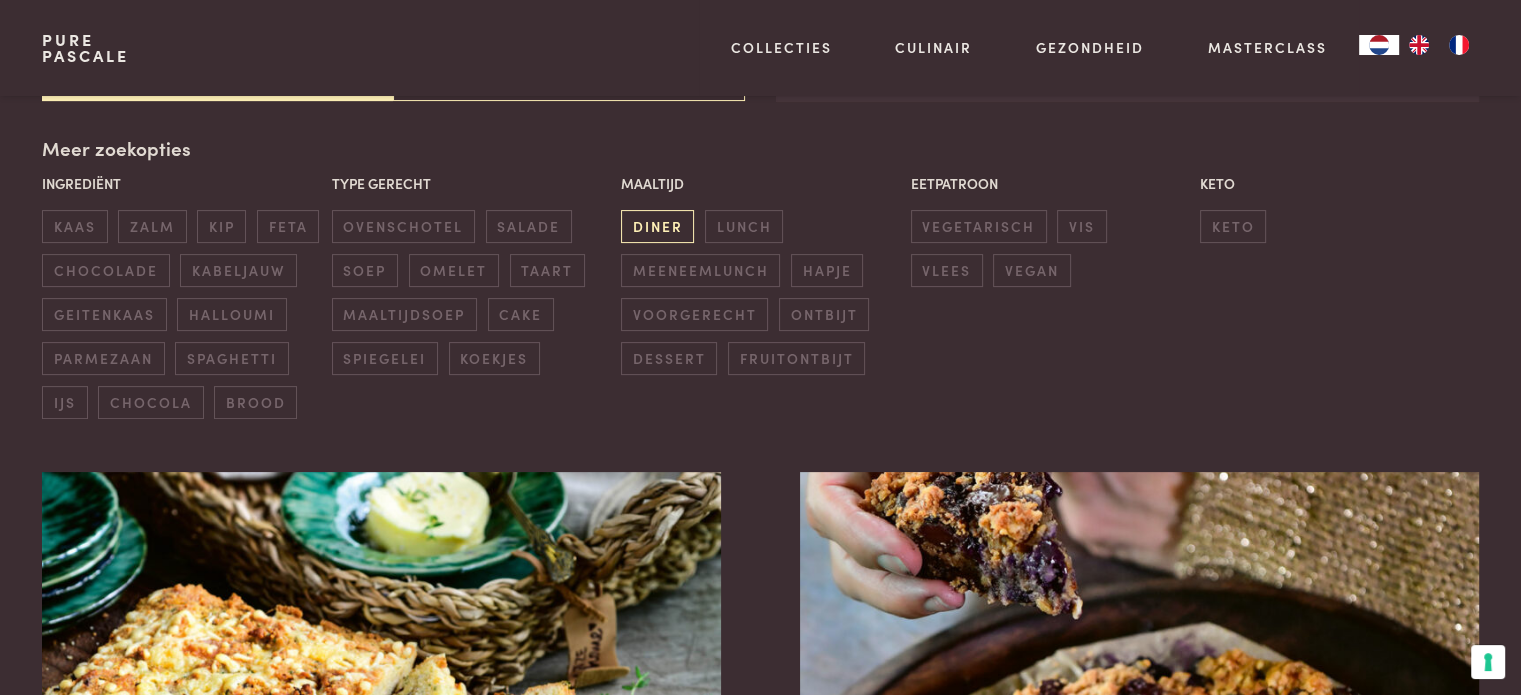 click on "diner" at bounding box center (657, 226) 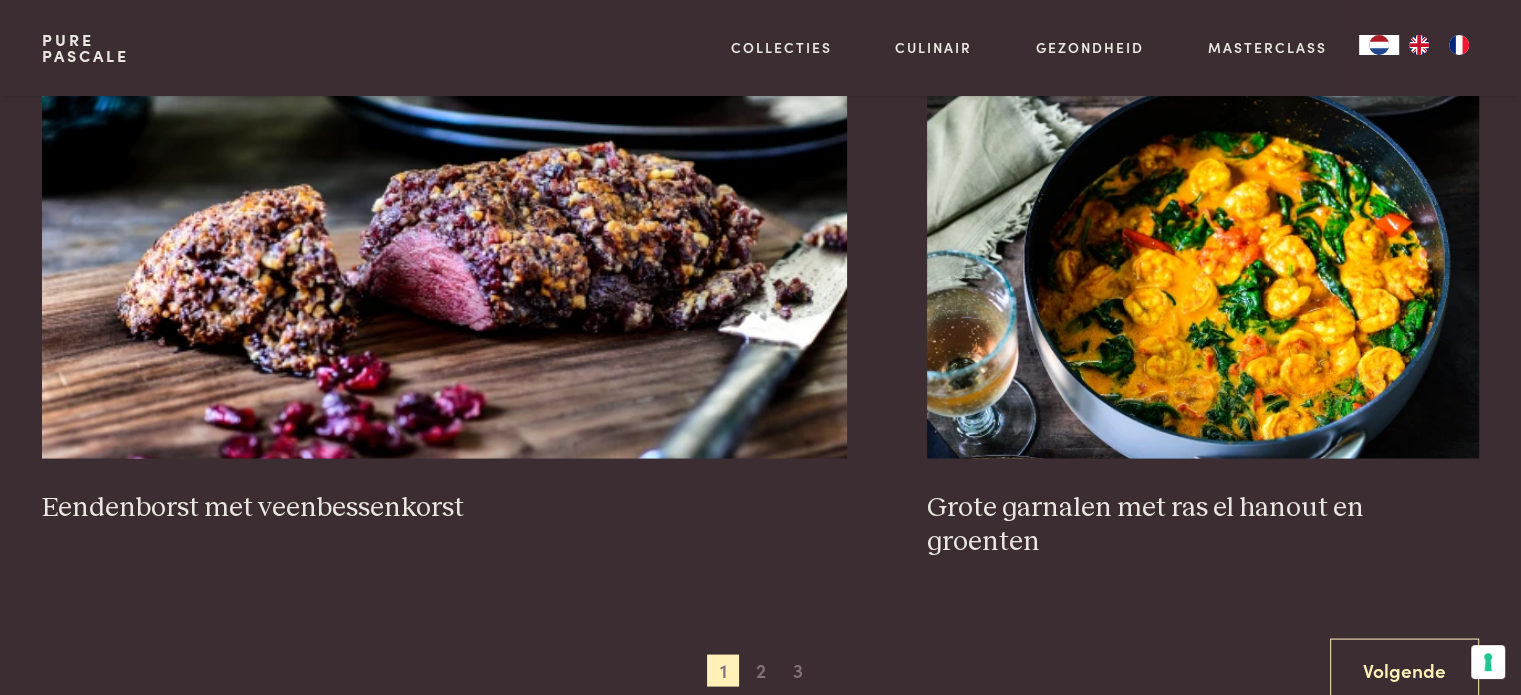 scroll, scrollTop: 3759, scrollLeft: 0, axis: vertical 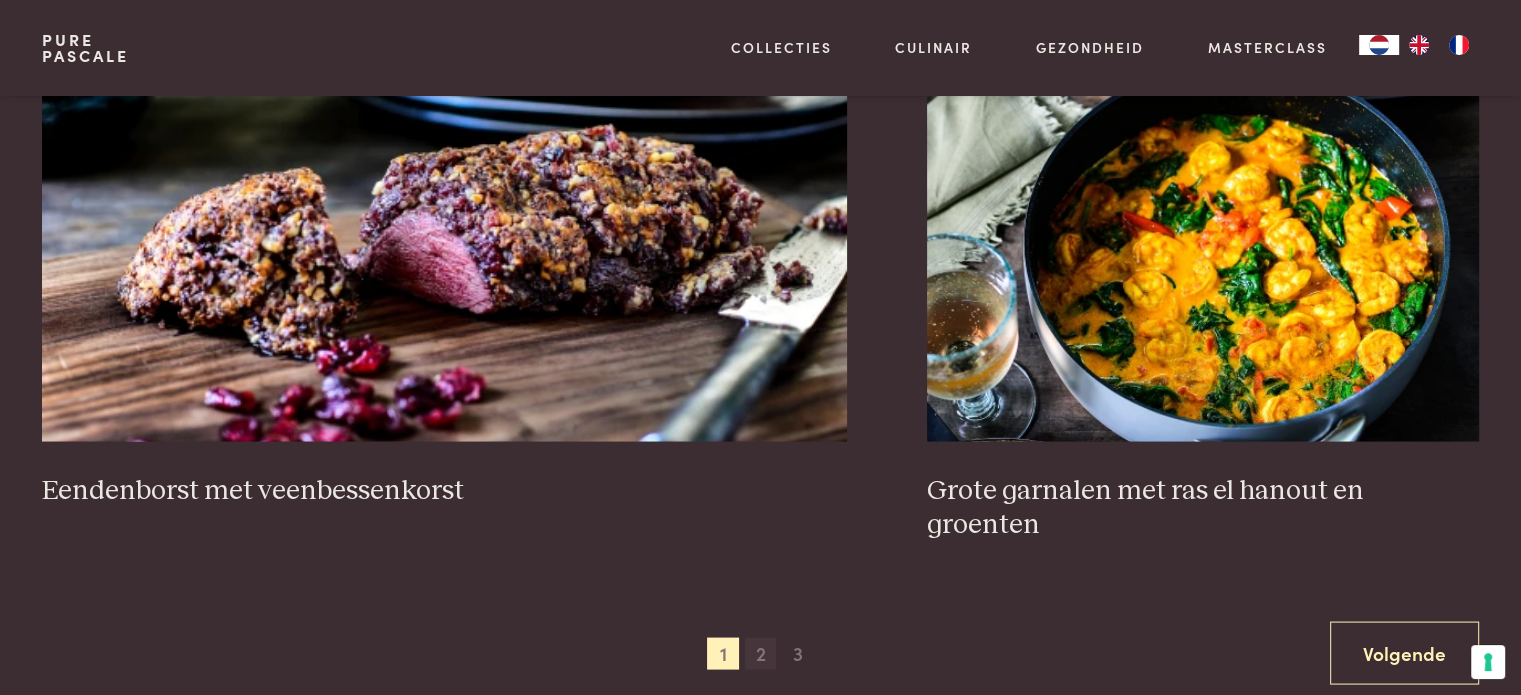 click on "2" at bounding box center (761, 653) 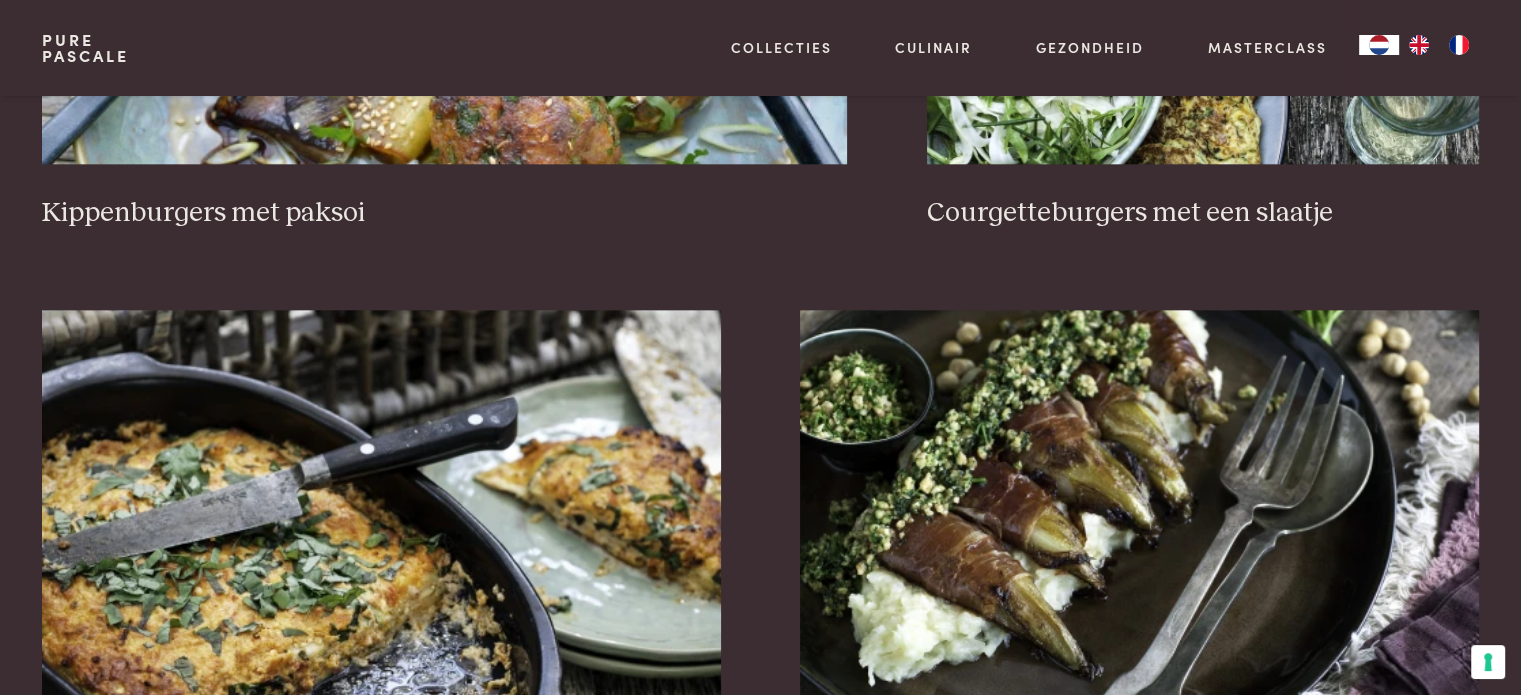 scroll, scrollTop: 2459, scrollLeft: 0, axis: vertical 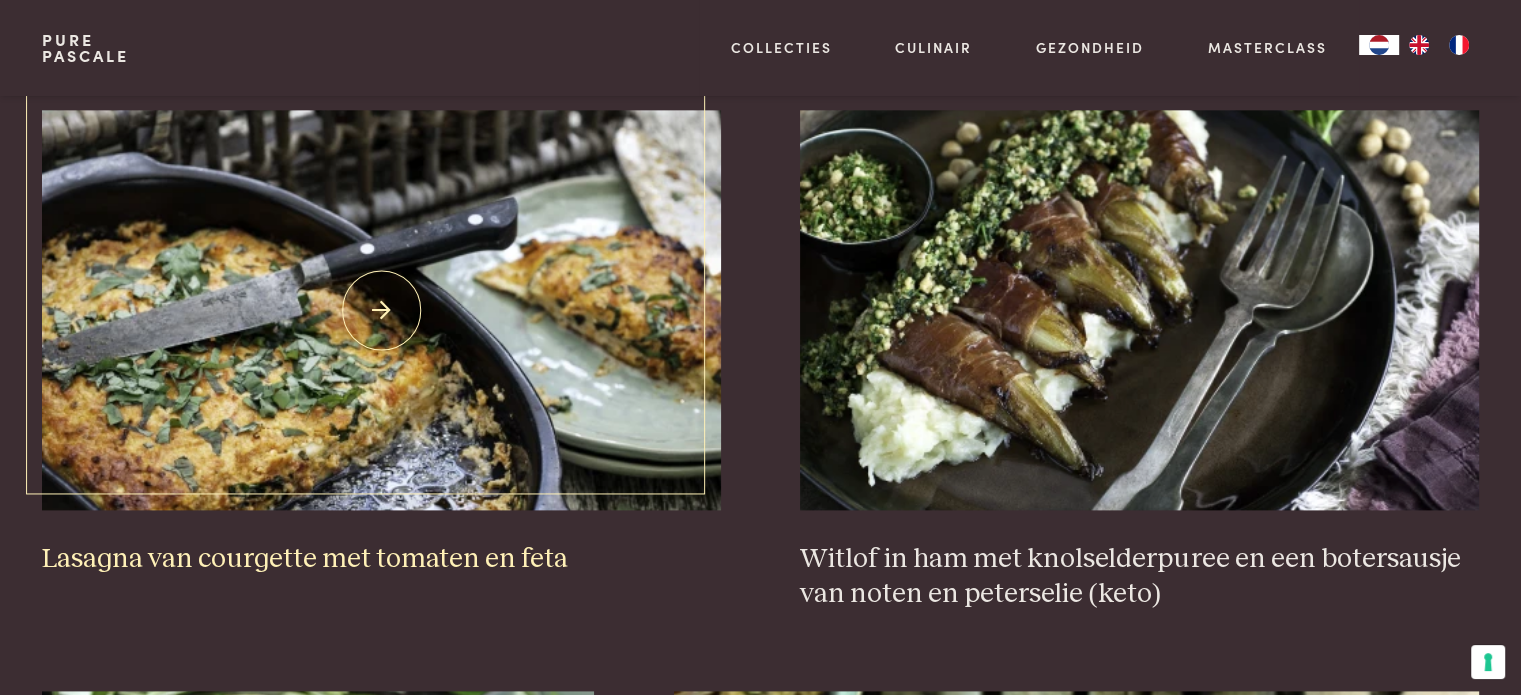 click on "Lasagna van courgette met tomaten en feta" at bounding box center [381, 343] 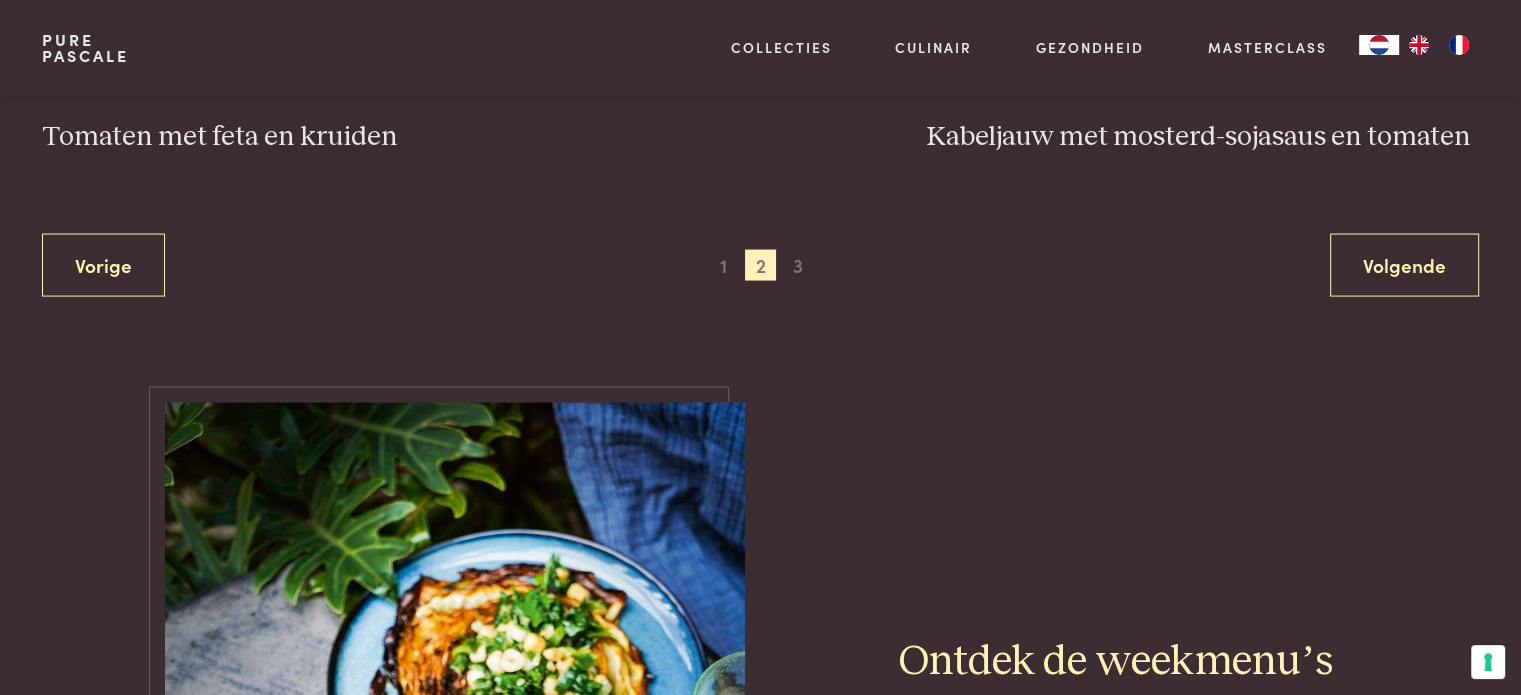 scroll, scrollTop: 4059, scrollLeft: 0, axis: vertical 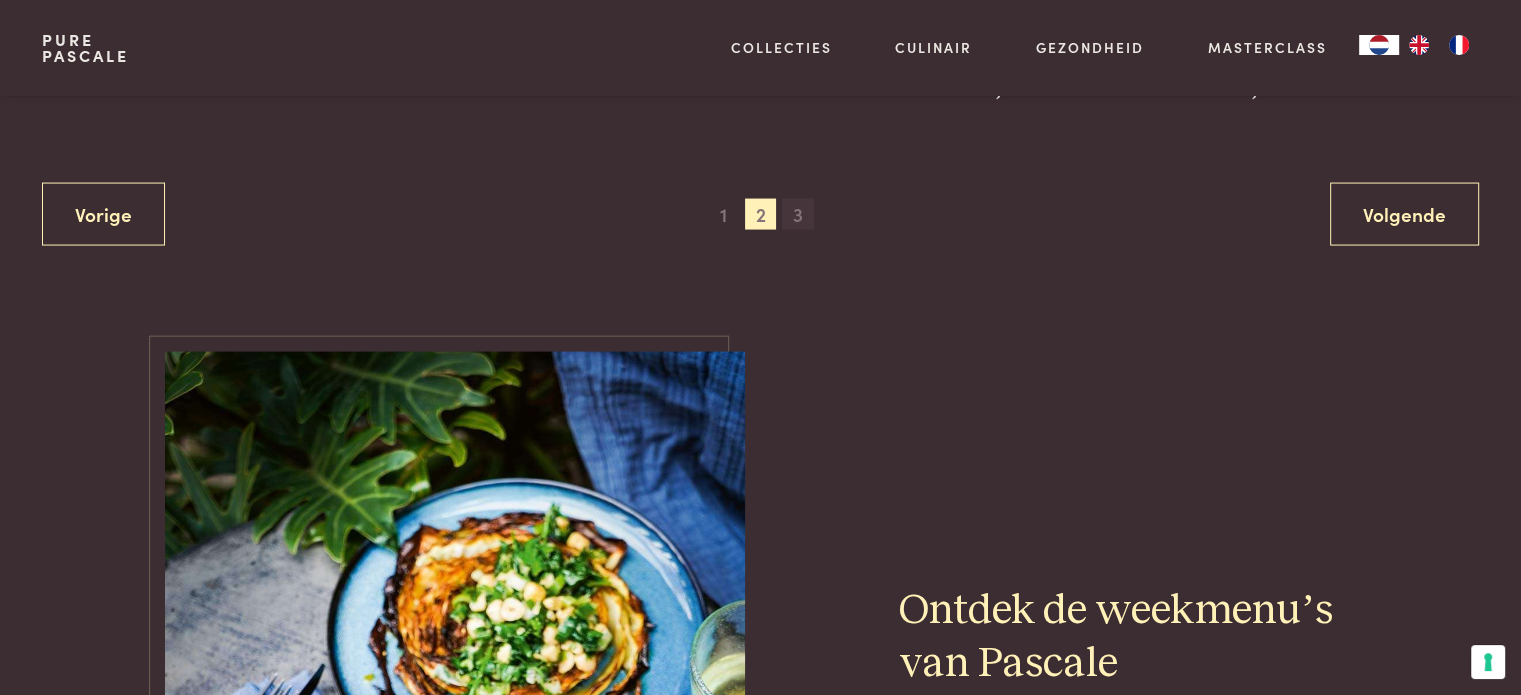 click on "3" at bounding box center [798, 215] 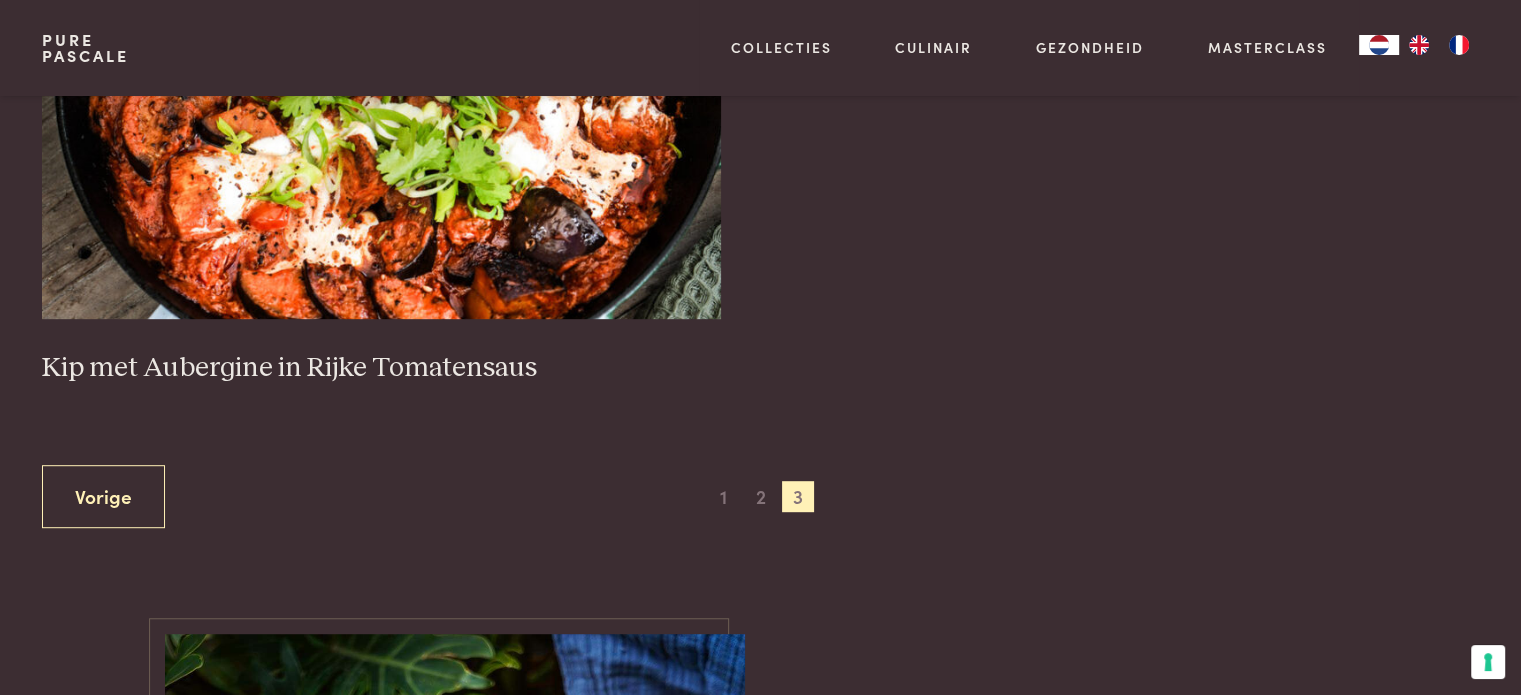 scroll, scrollTop: 1200, scrollLeft: 0, axis: vertical 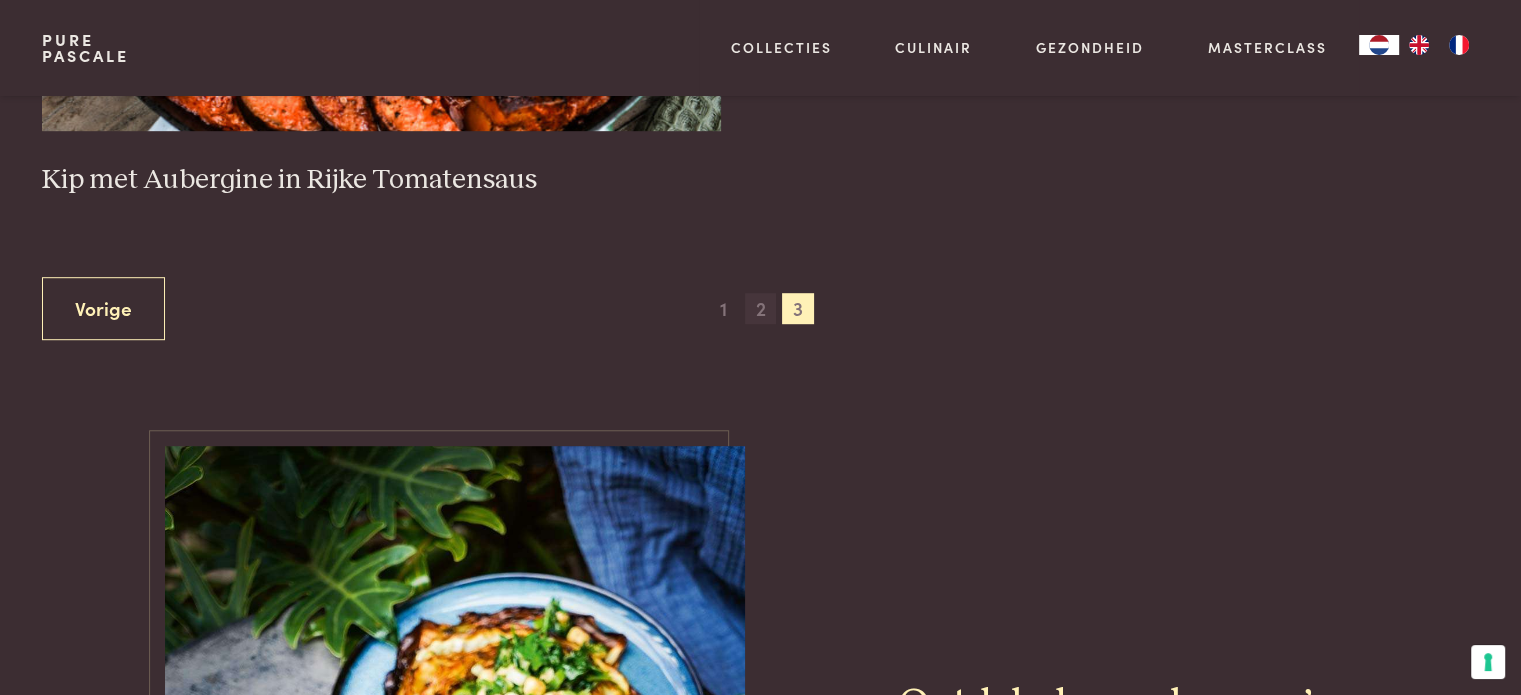 click on "2" at bounding box center (761, 309) 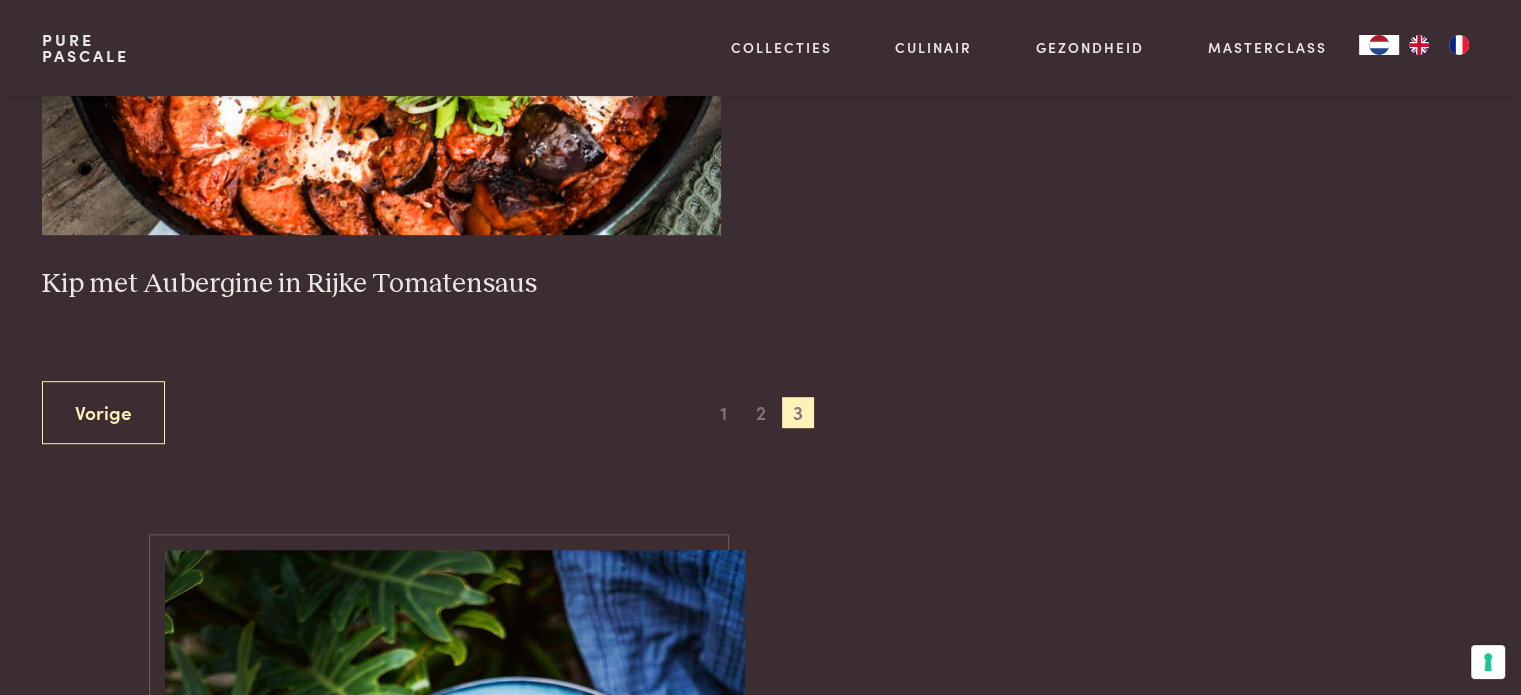scroll, scrollTop: 959, scrollLeft: 0, axis: vertical 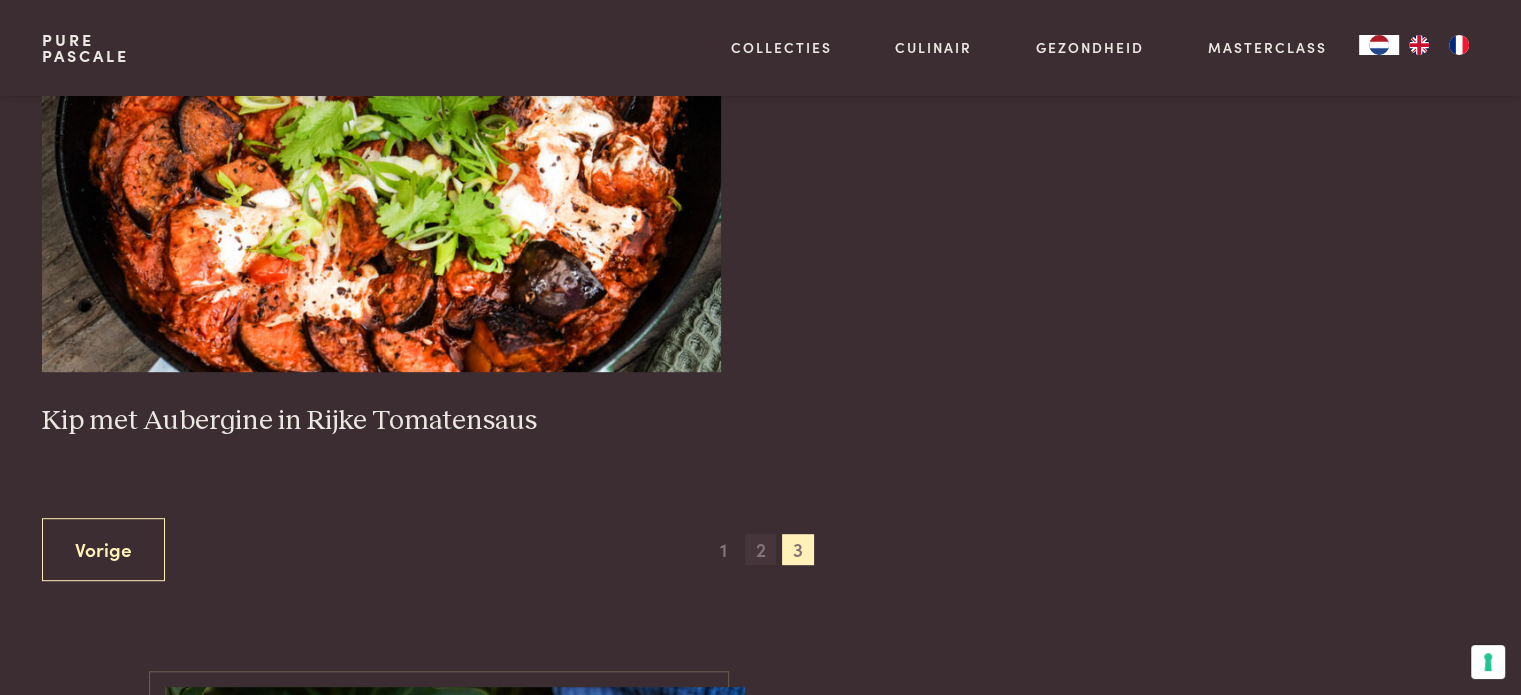 click on "2" at bounding box center [761, 550] 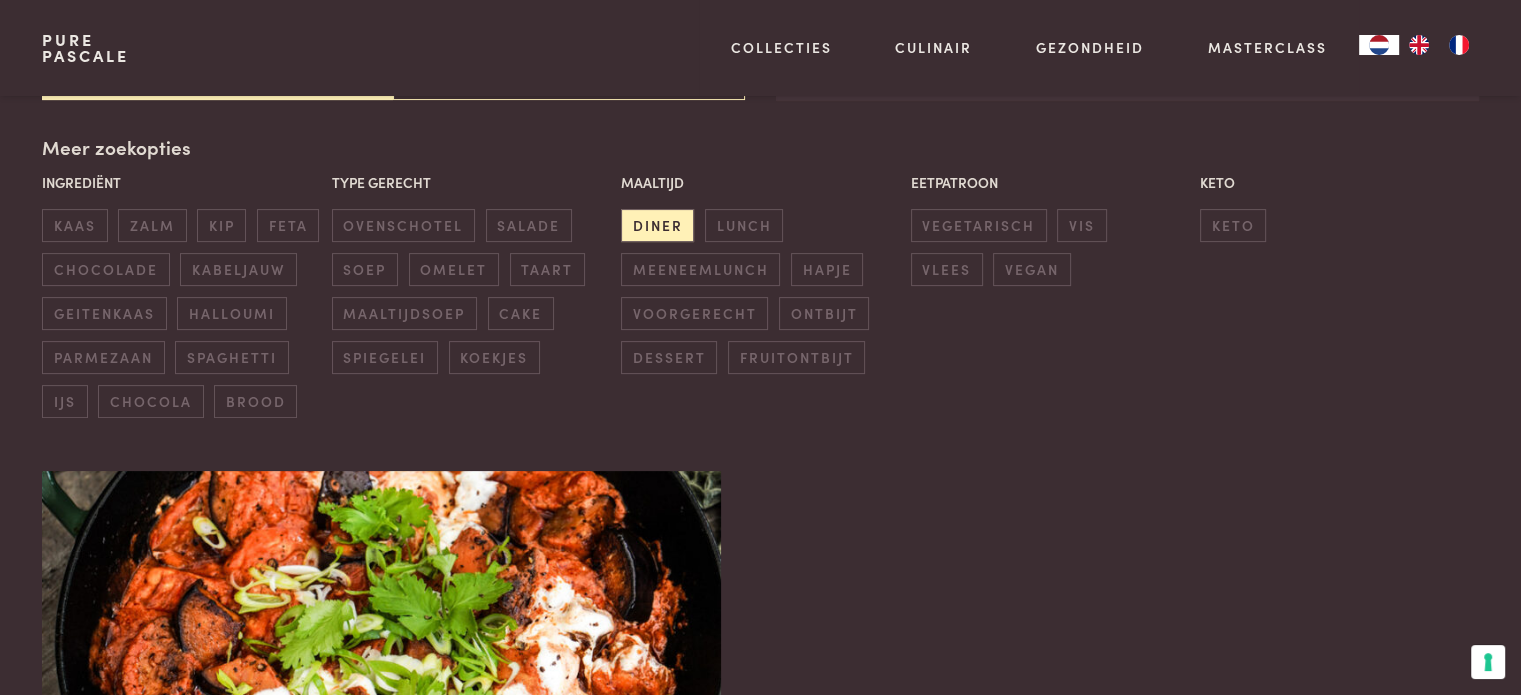 scroll, scrollTop: 459, scrollLeft: 0, axis: vertical 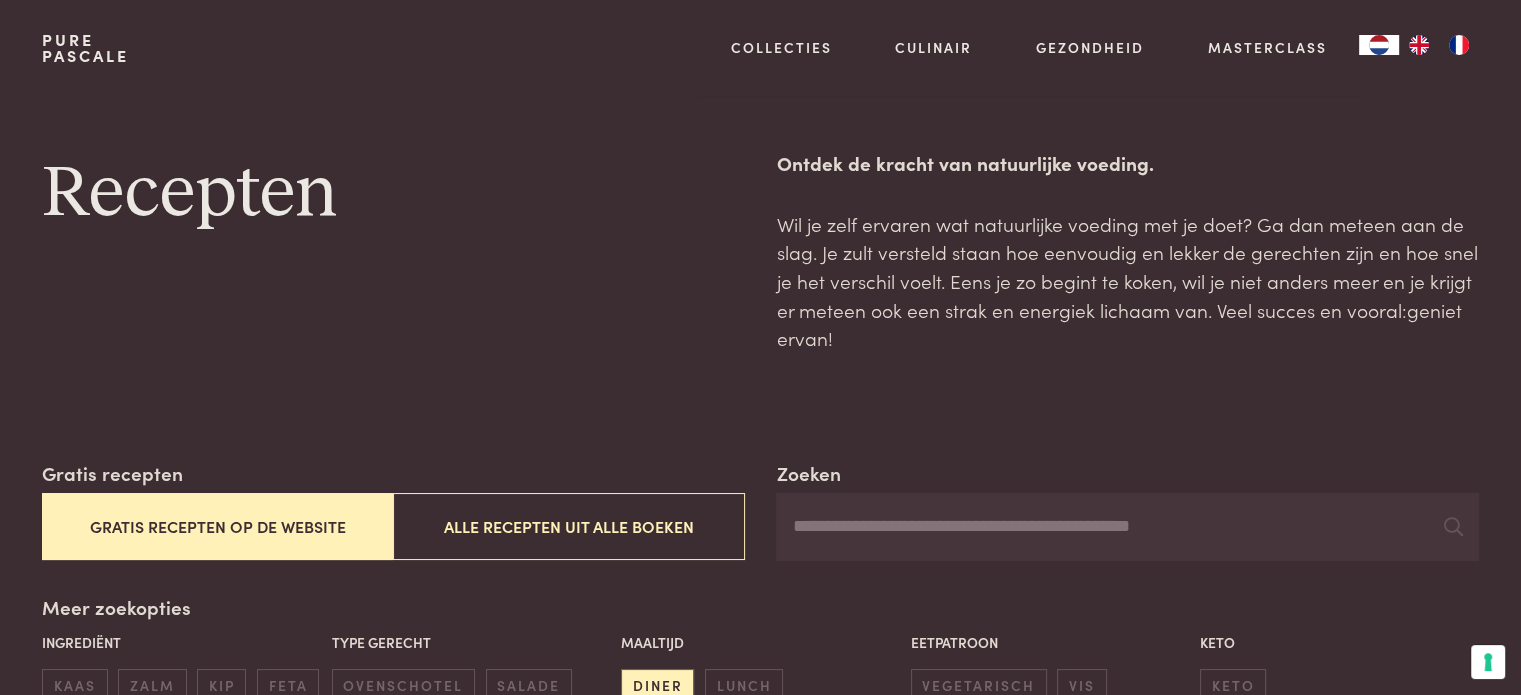 click on "Gratis recepten op de website" at bounding box center (217, 526) 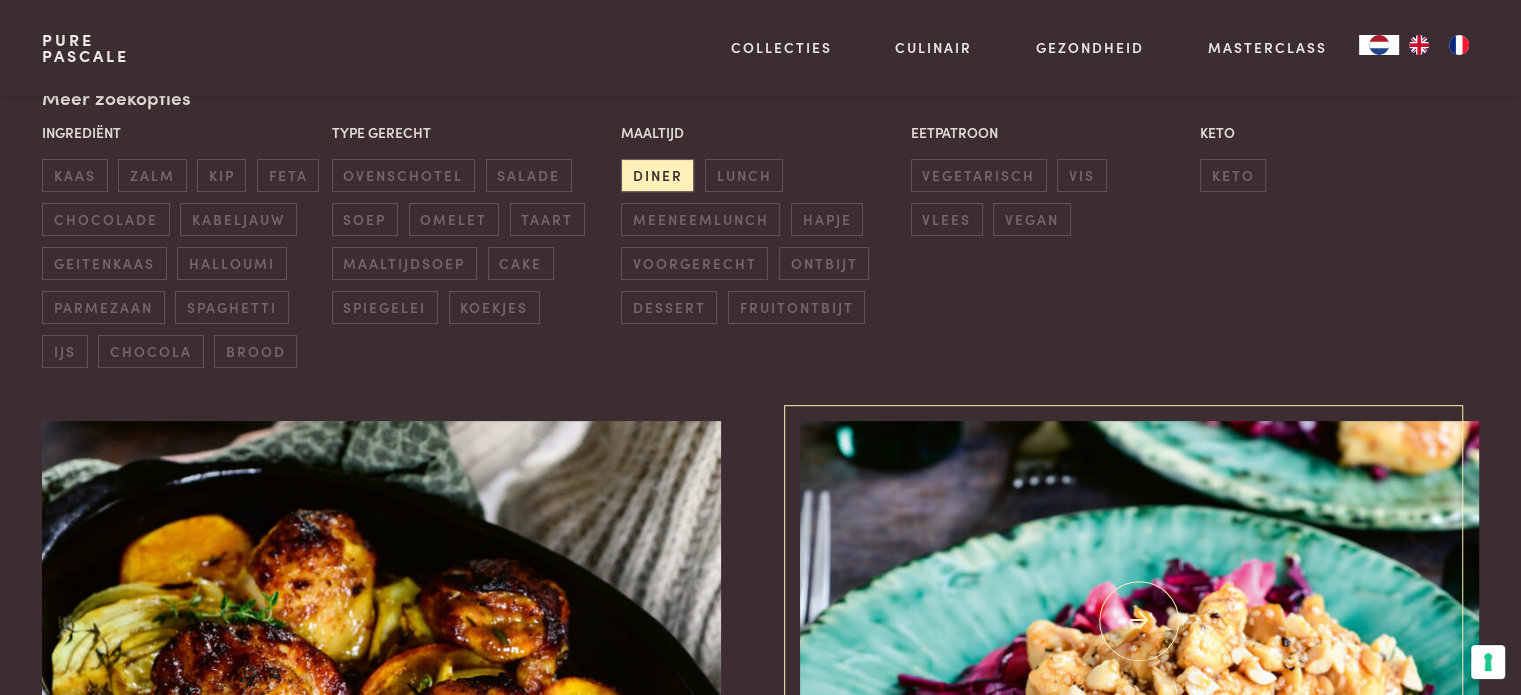 scroll, scrollTop: 559, scrollLeft: 0, axis: vertical 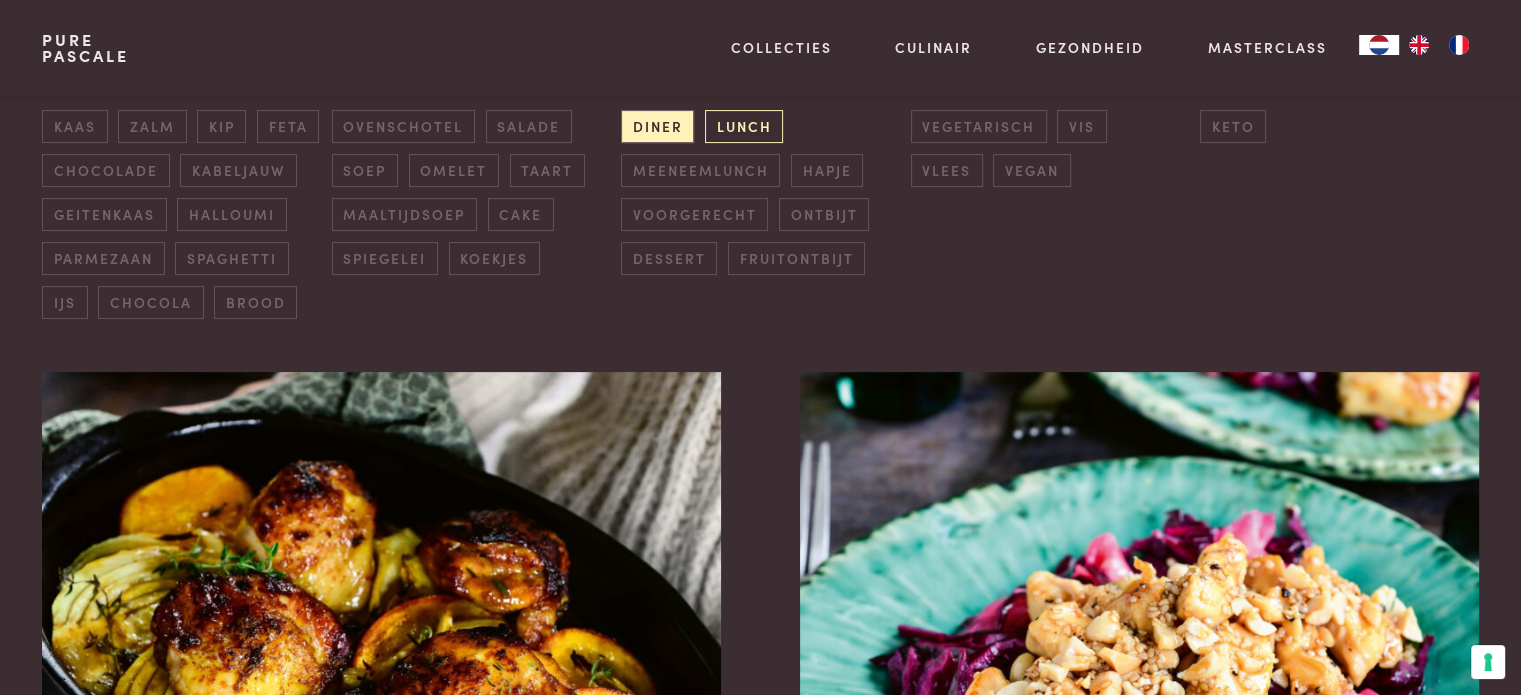 click on "lunch" at bounding box center [744, 126] 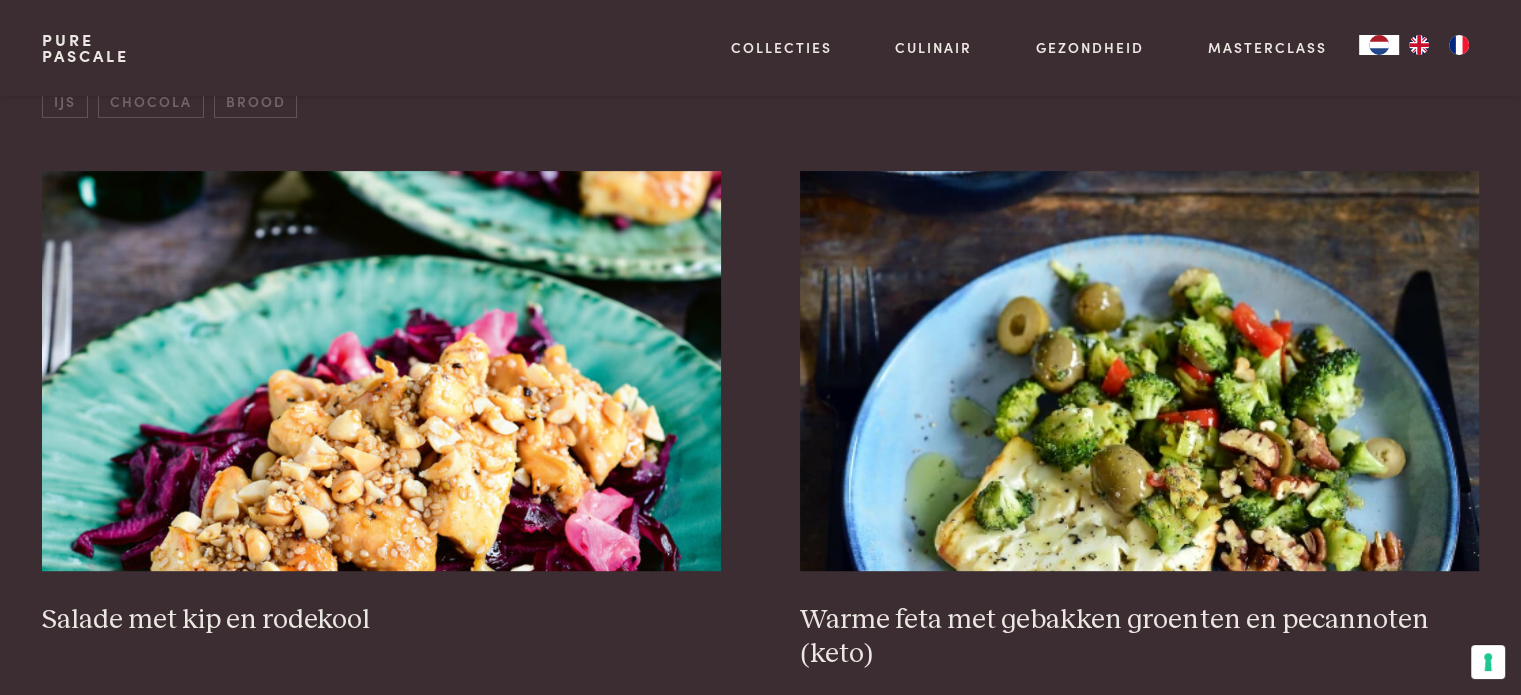 scroll, scrollTop: 260, scrollLeft: 0, axis: vertical 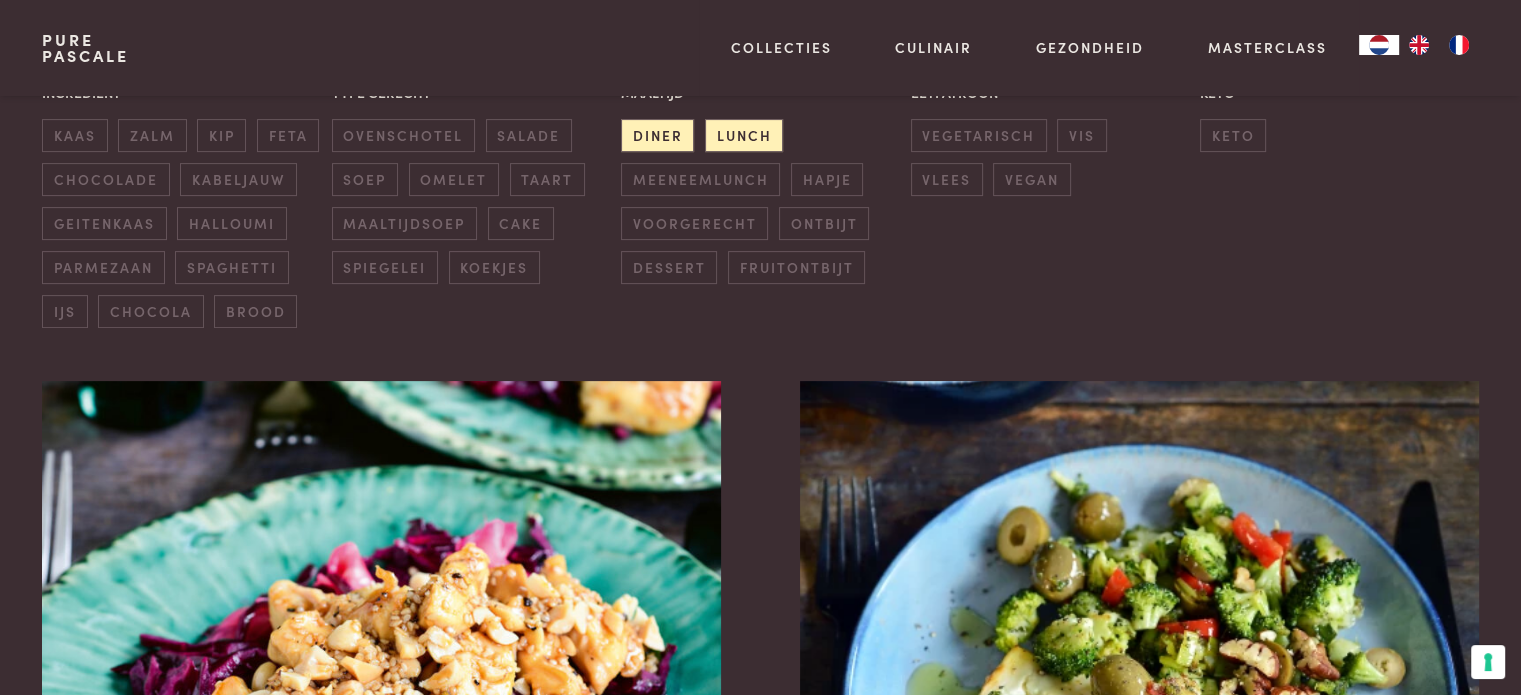 click on "Pure
Pascale" at bounding box center [85, 48] 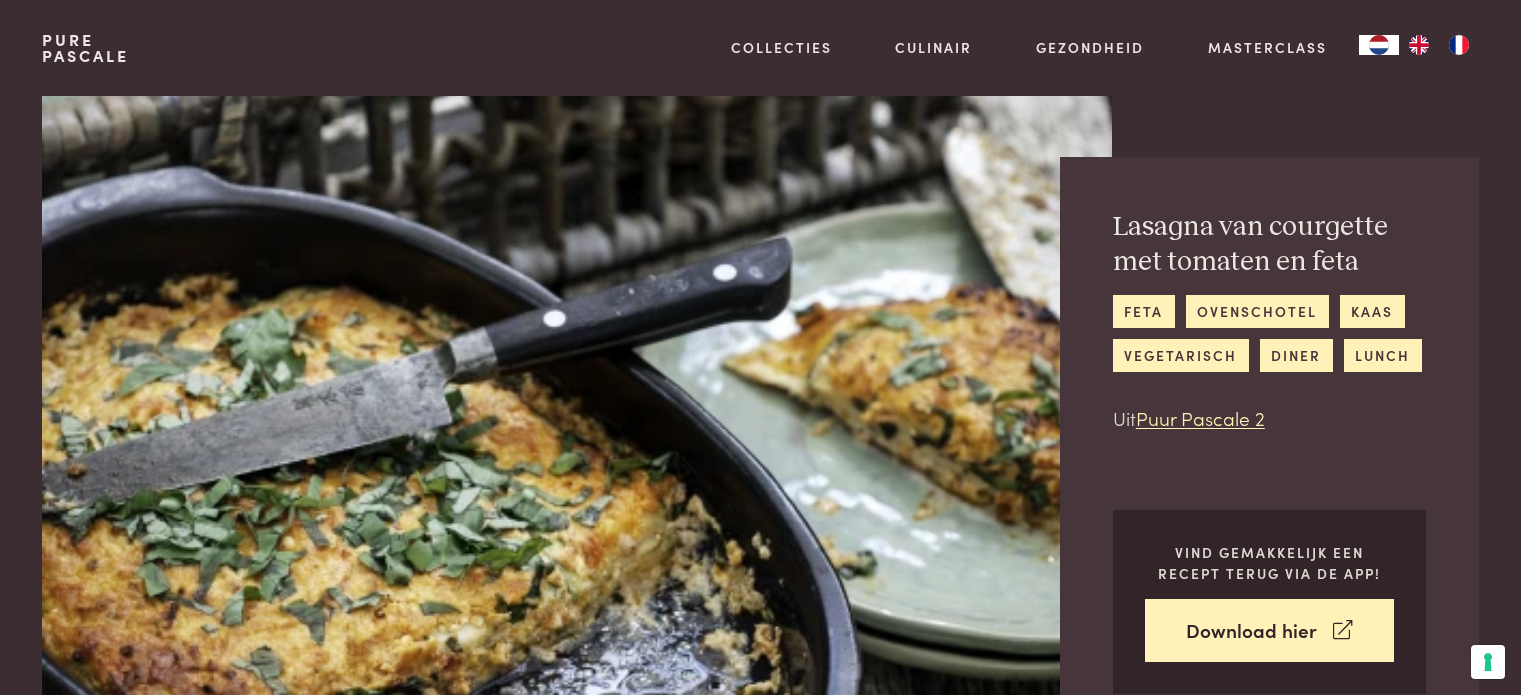 scroll, scrollTop: 0, scrollLeft: 0, axis: both 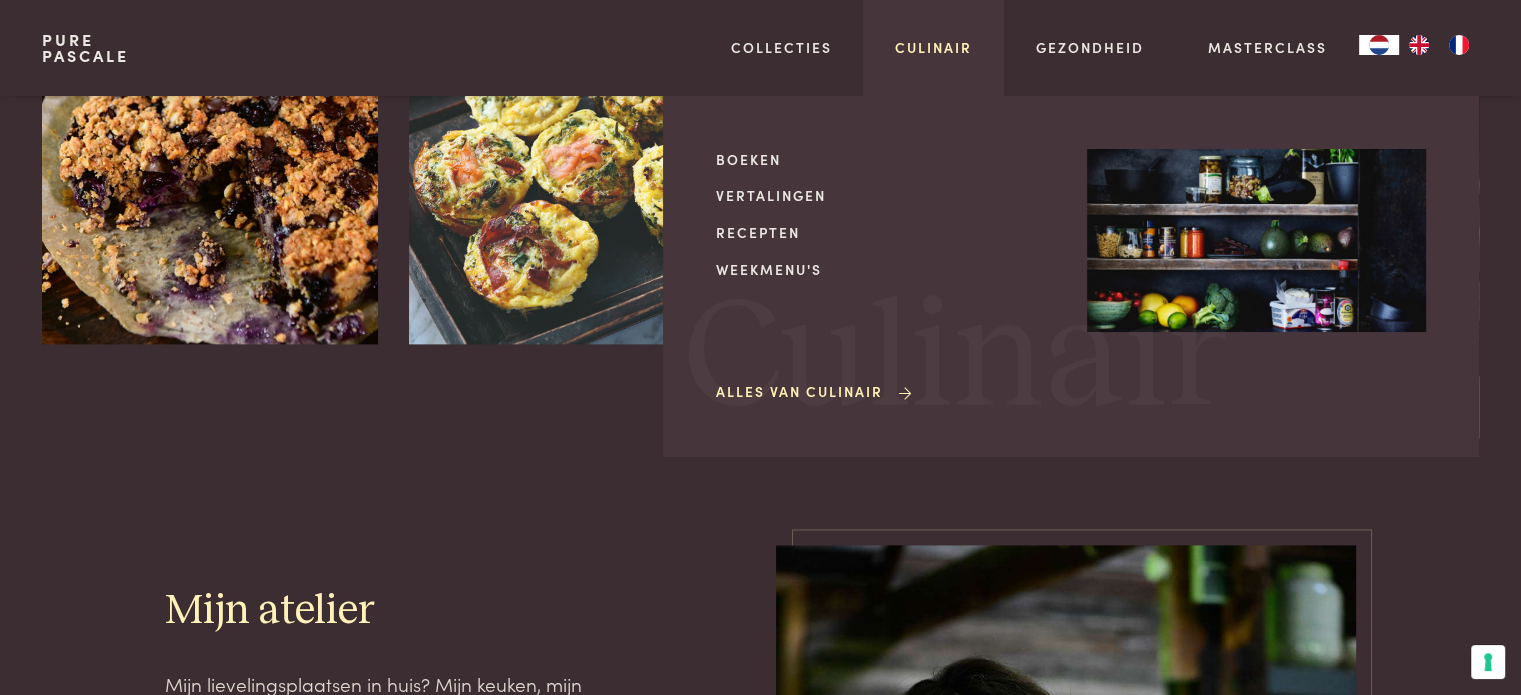 click on "Culinair" at bounding box center (933, 47) 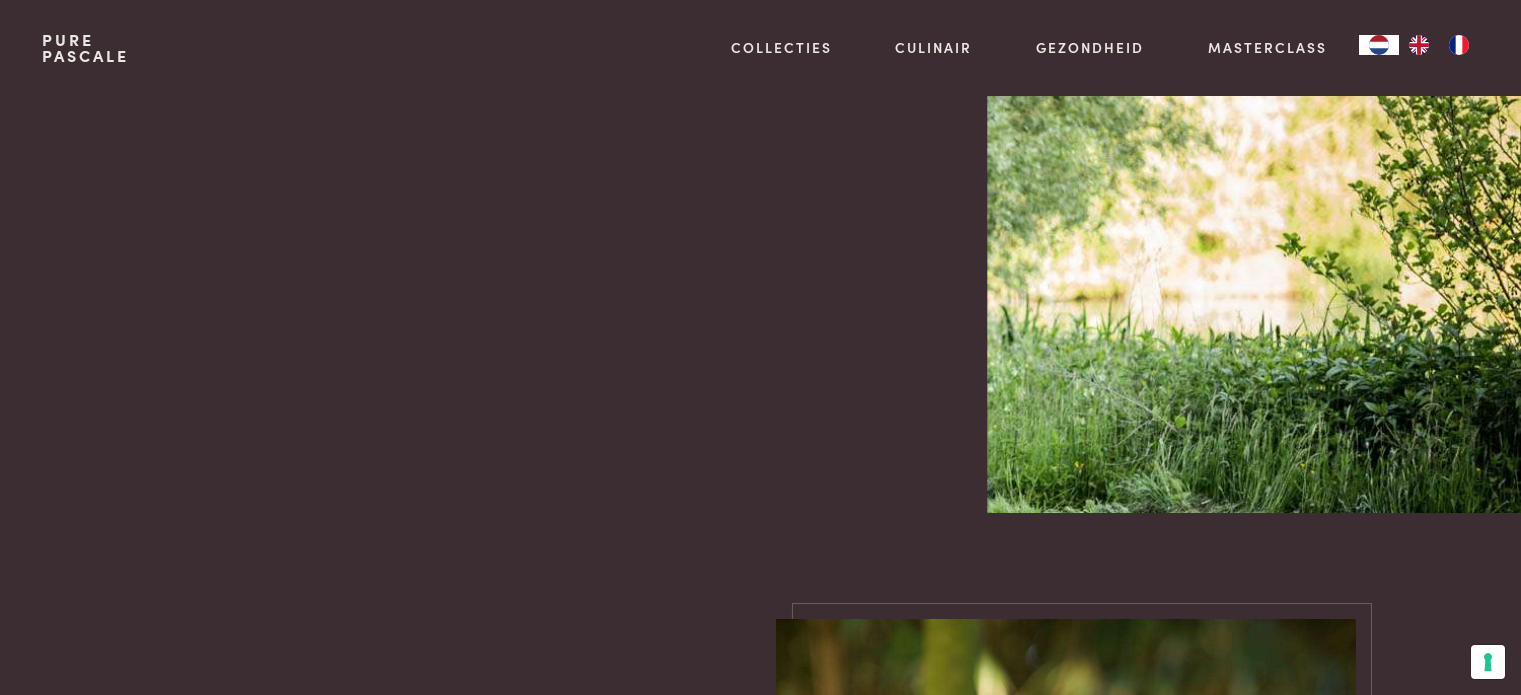 scroll, scrollTop: 0, scrollLeft: 0, axis: both 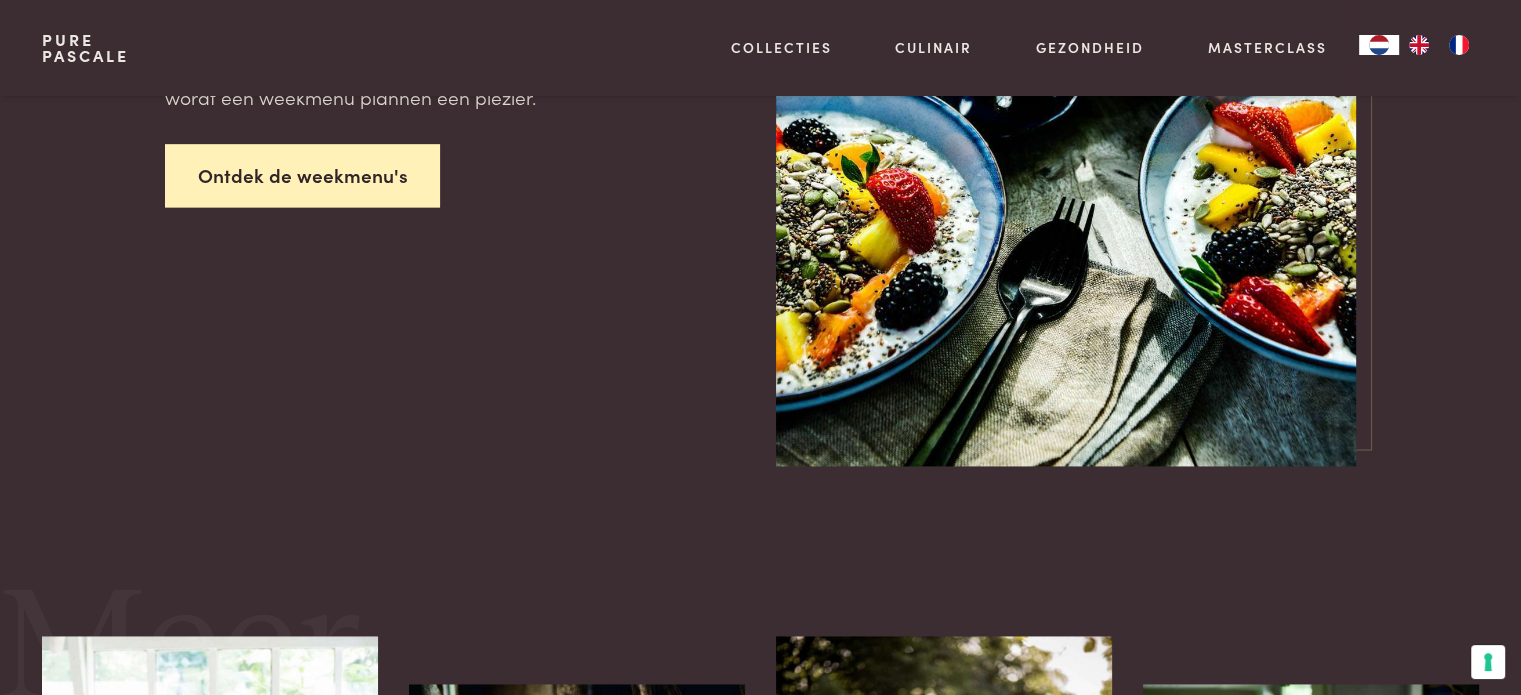 click on "Ontdek de weekmenu's" at bounding box center [303, 175] 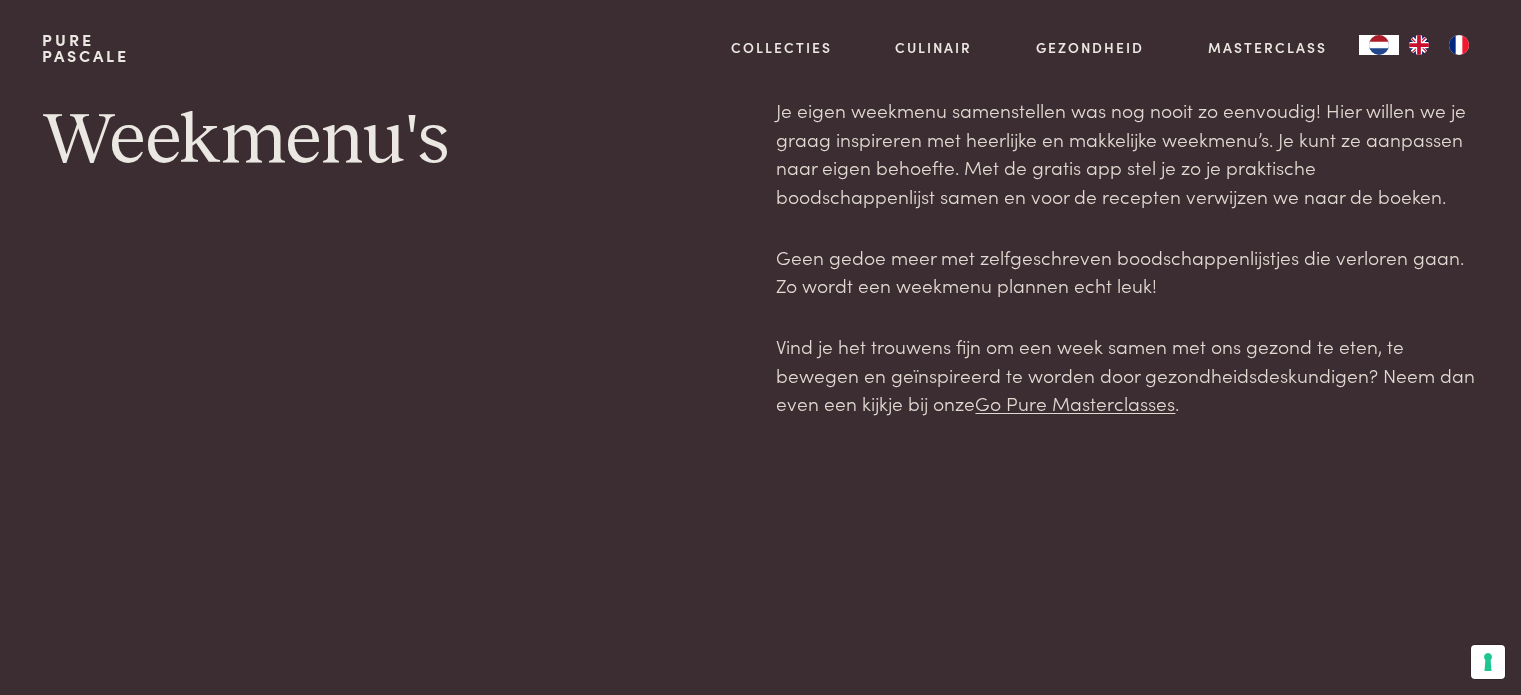 scroll, scrollTop: 0, scrollLeft: 0, axis: both 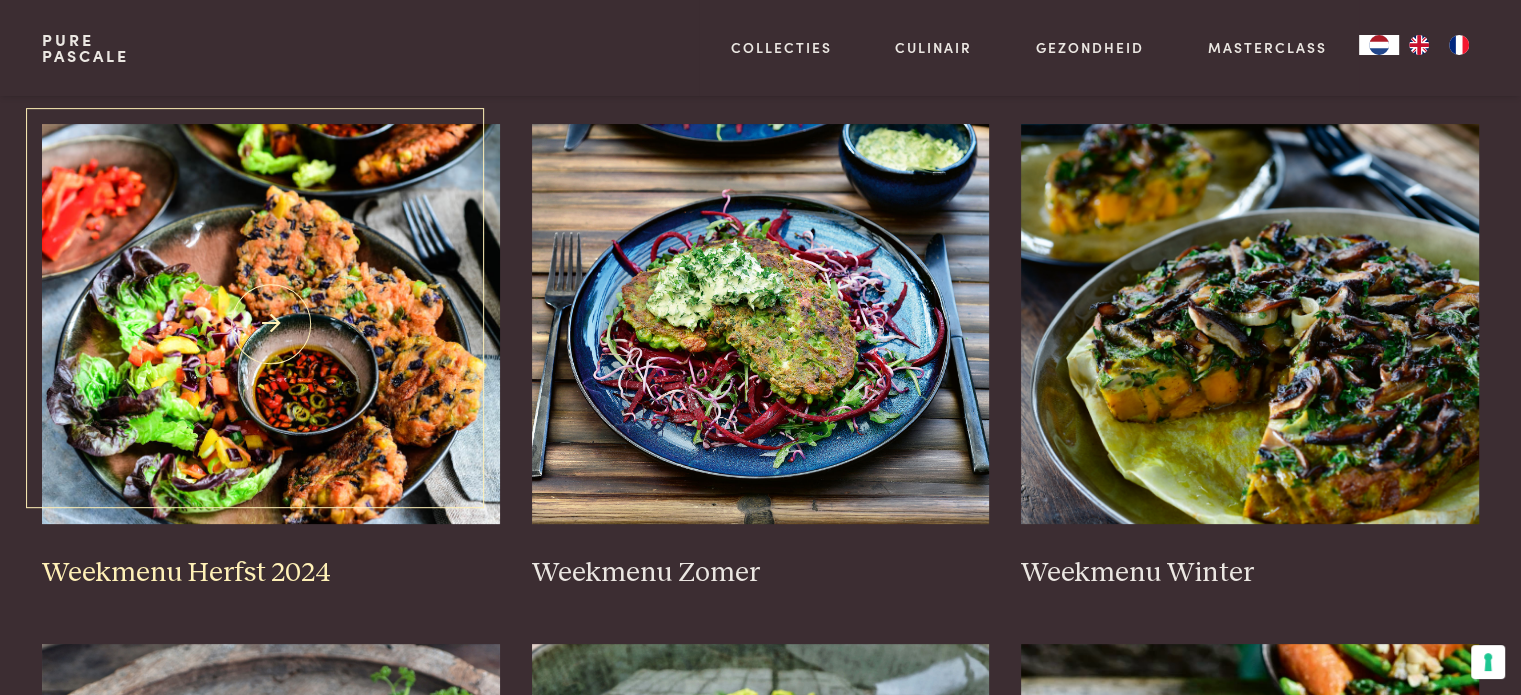 click at bounding box center [271, 324] 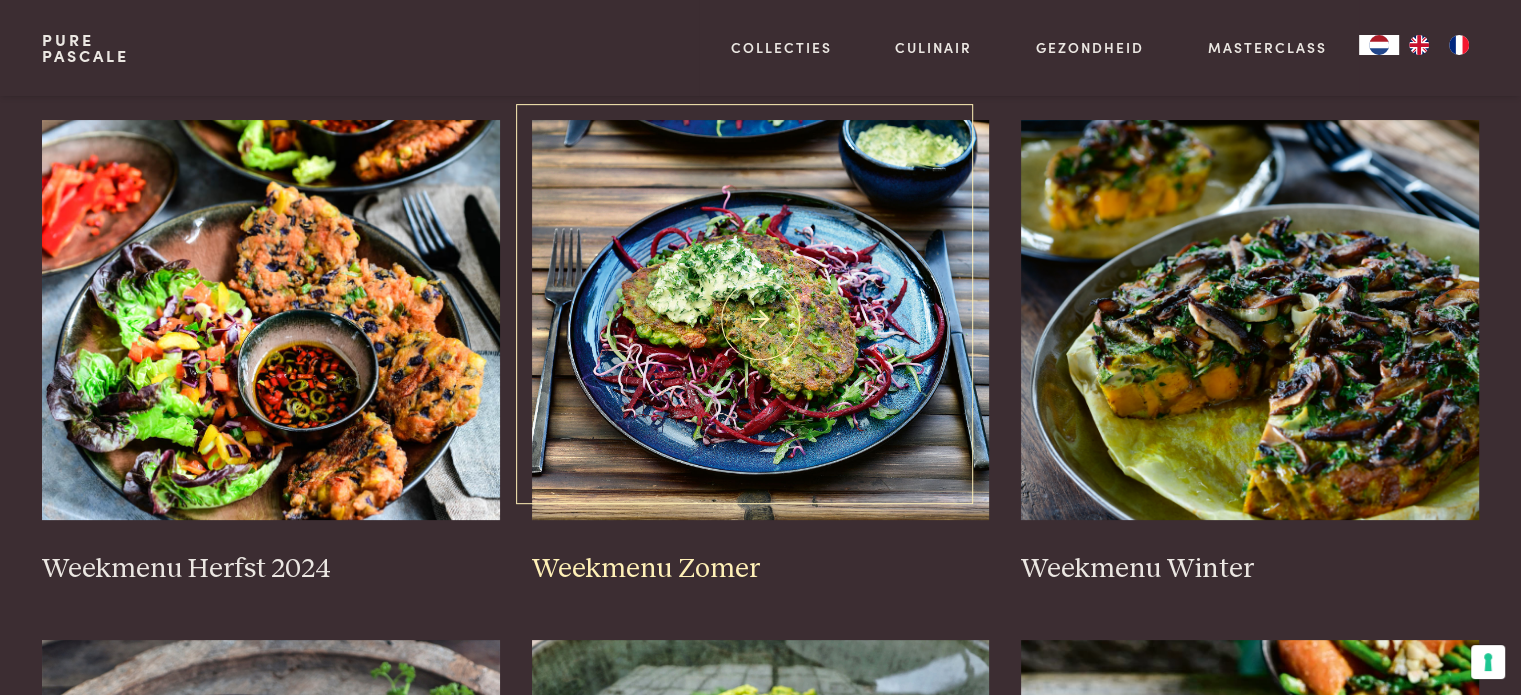 scroll, scrollTop: 400, scrollLeft: 0, axis: vertical 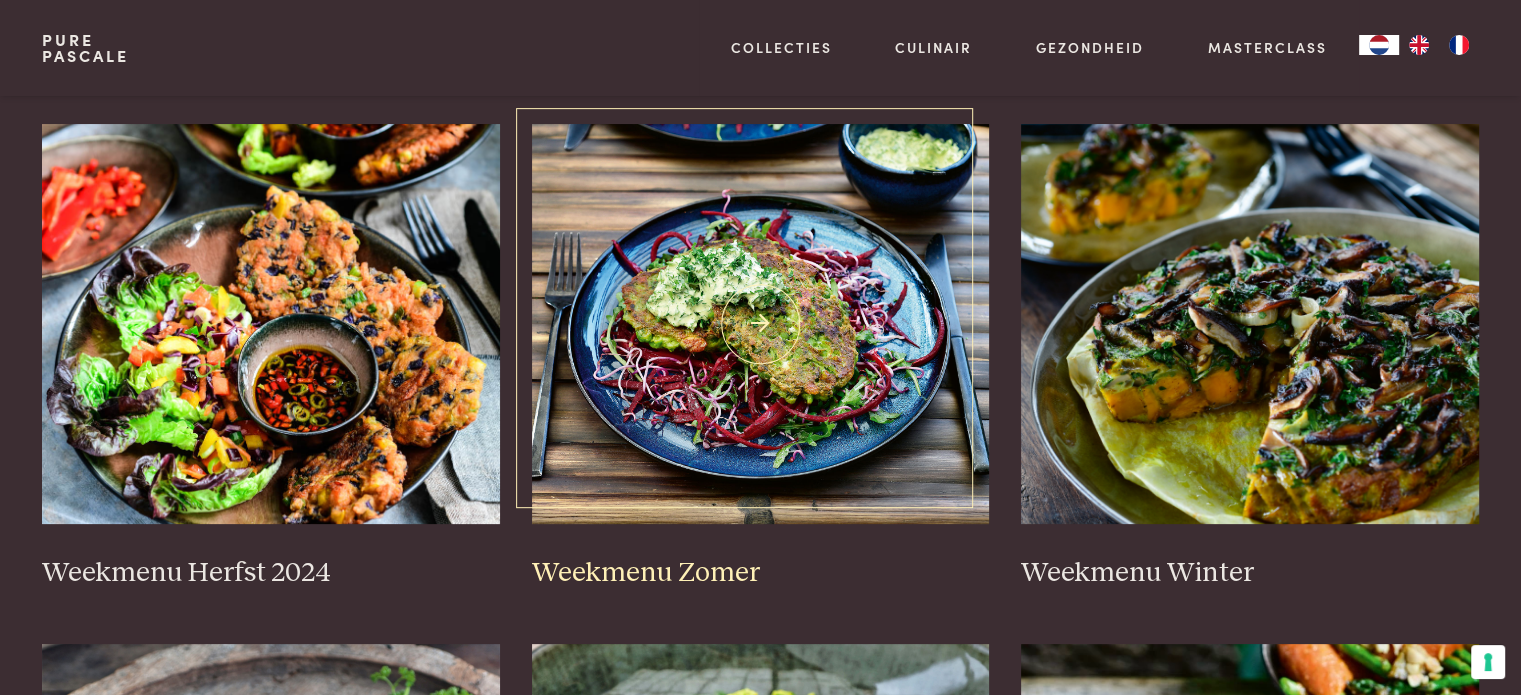 click at bounding box center (761, 324) 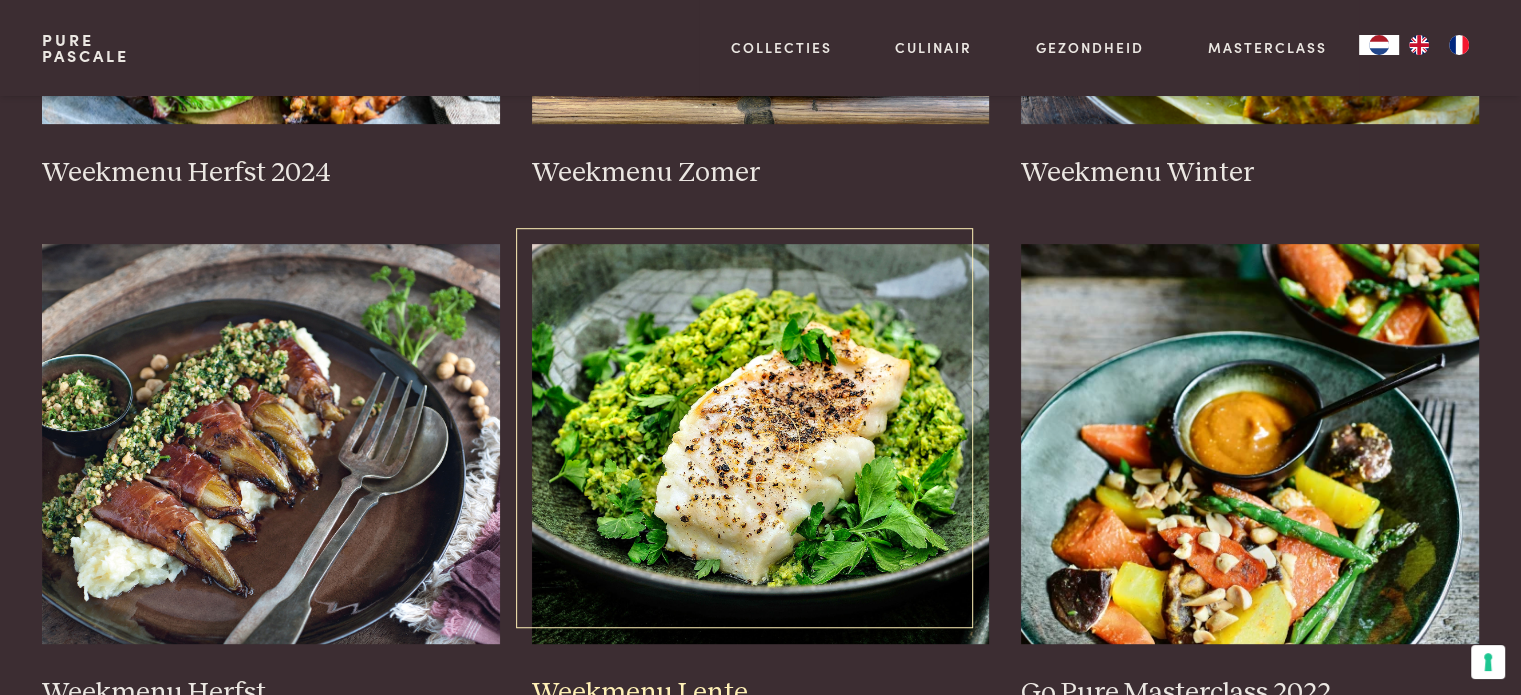 click at bounding box center (761, 444) 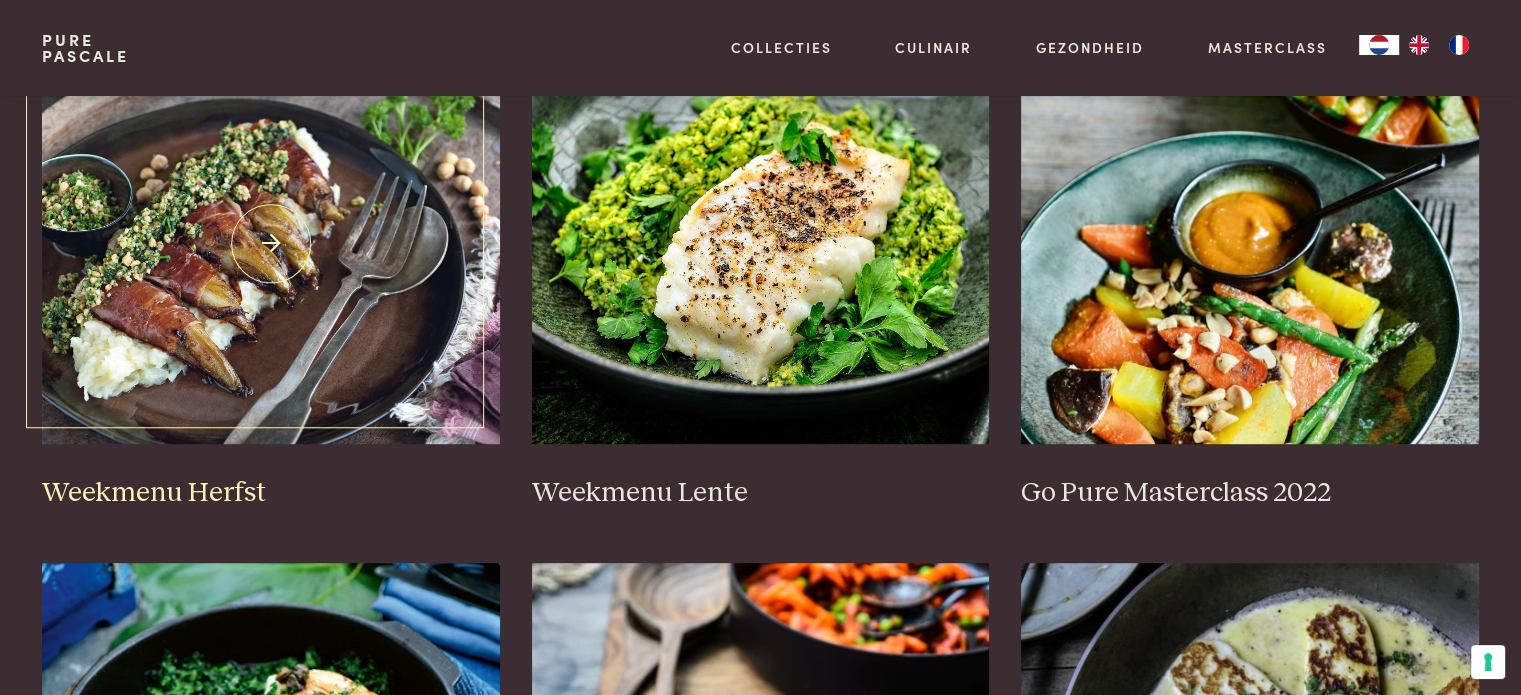 click at bounding box center (271, 244) 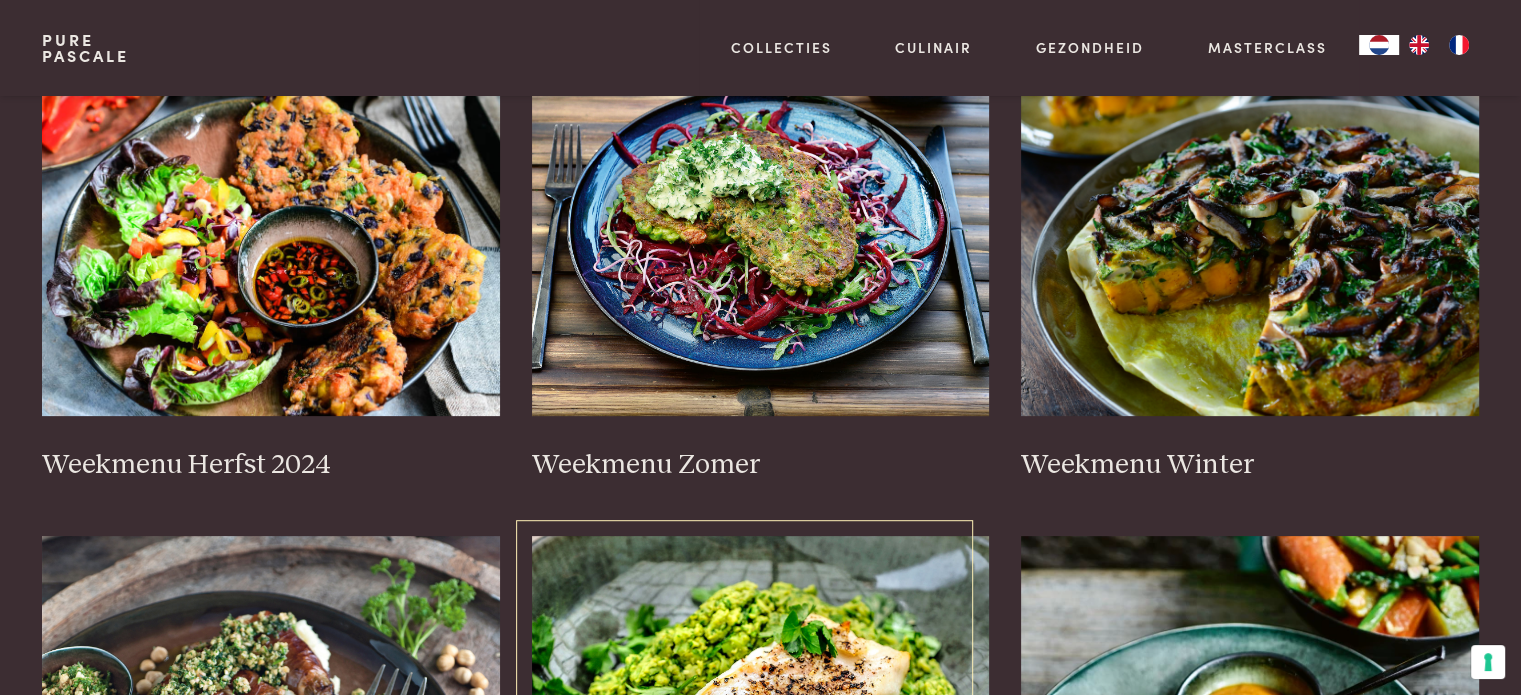 scroll, scrollTop: 400, scrollLeft: 0, axis: vertical 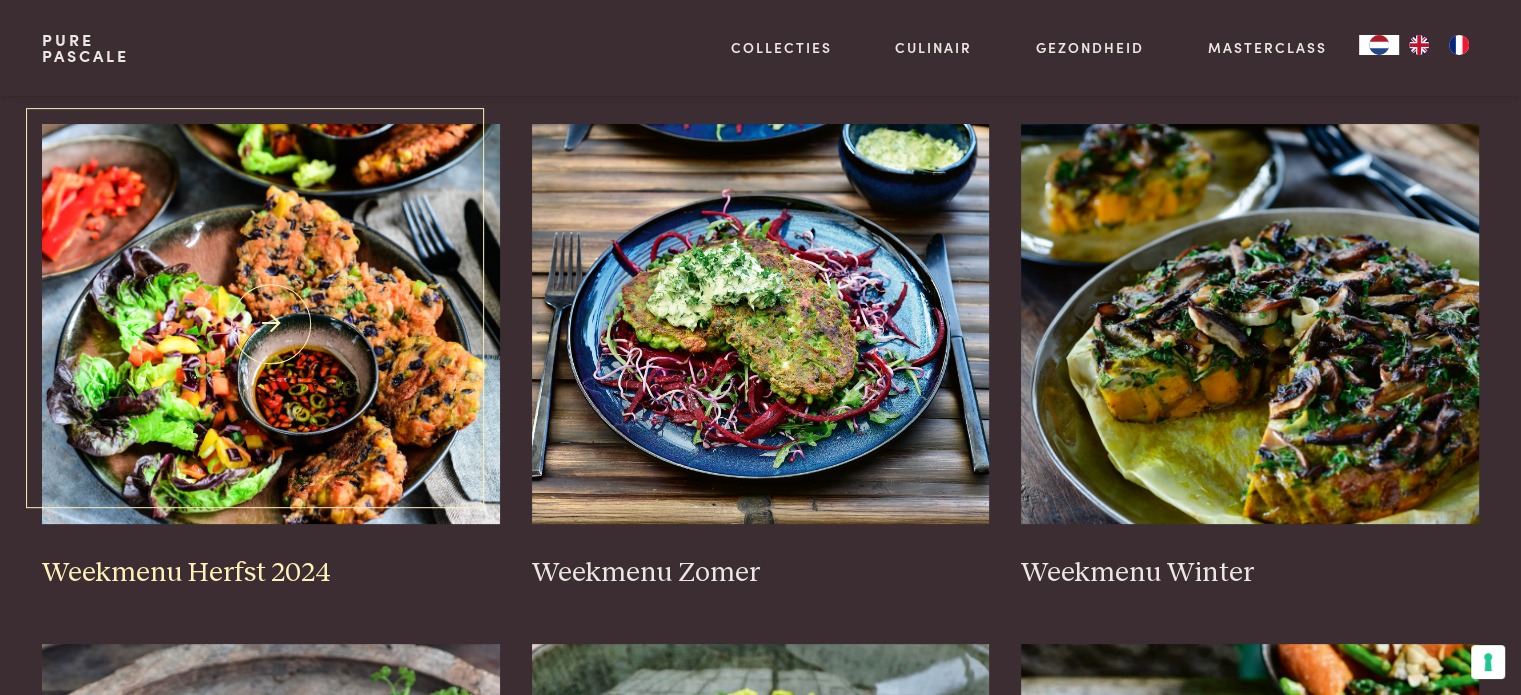 click at bounding box center [271, 324] 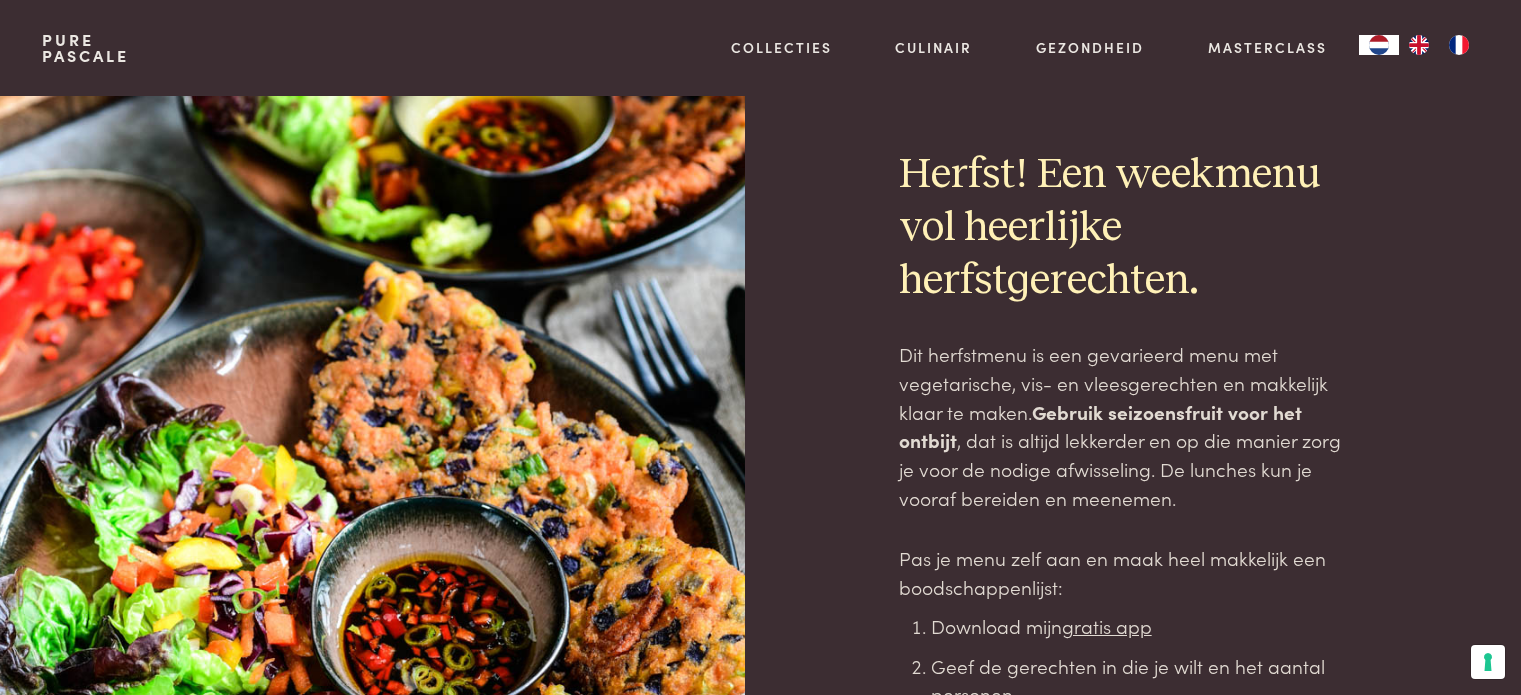 scroll, scrollTop: 0, scrollLeft: 0, axis: both 